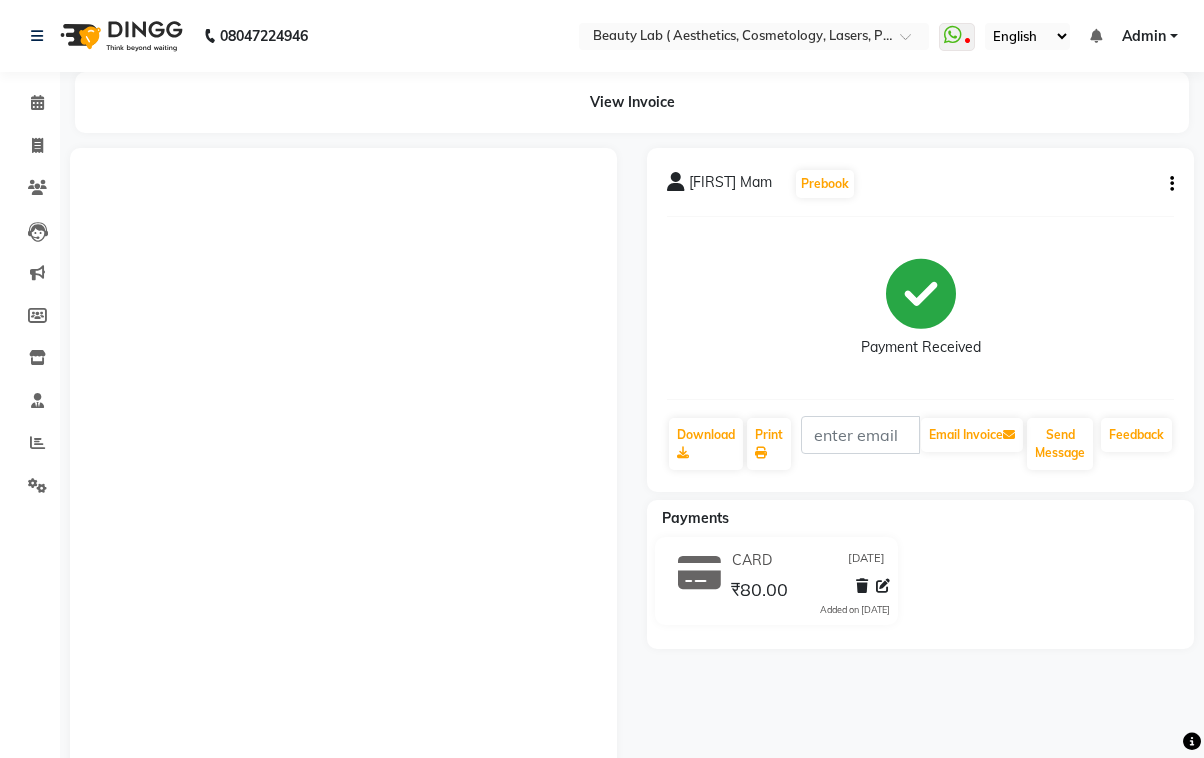 scroll, scrollTop: 0, scrollLeft: 0, axis: both 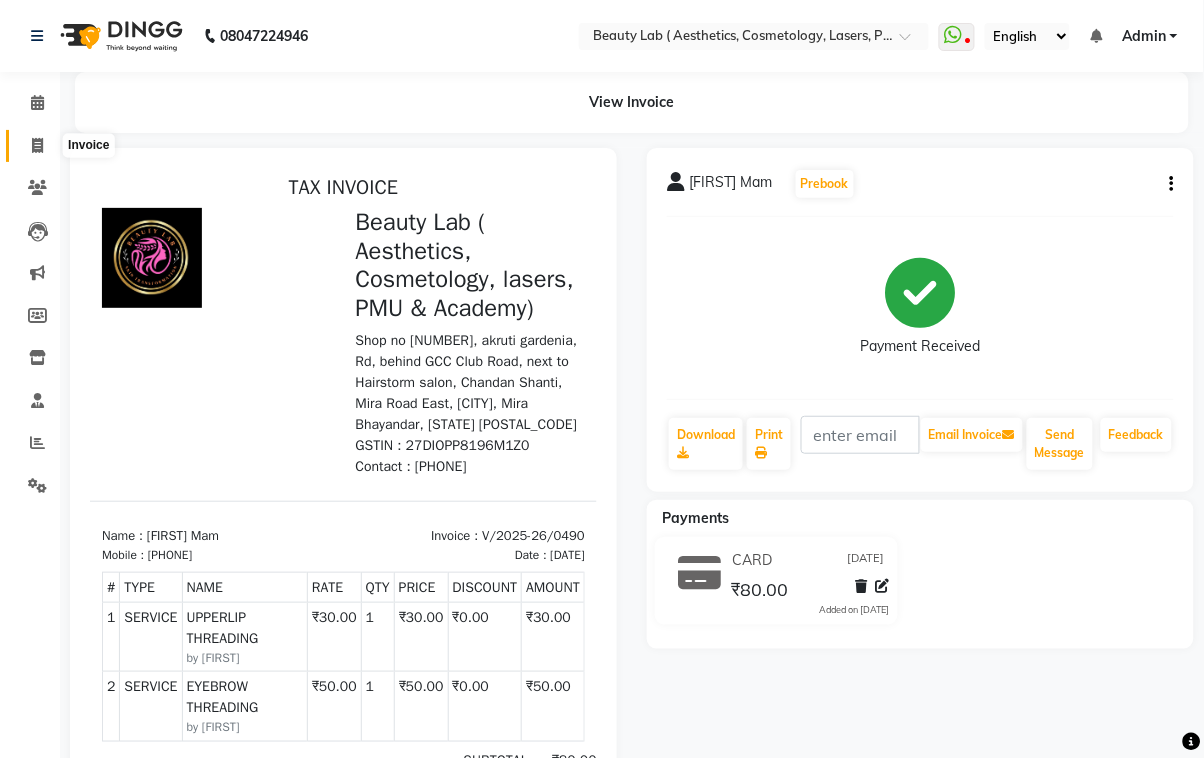 click 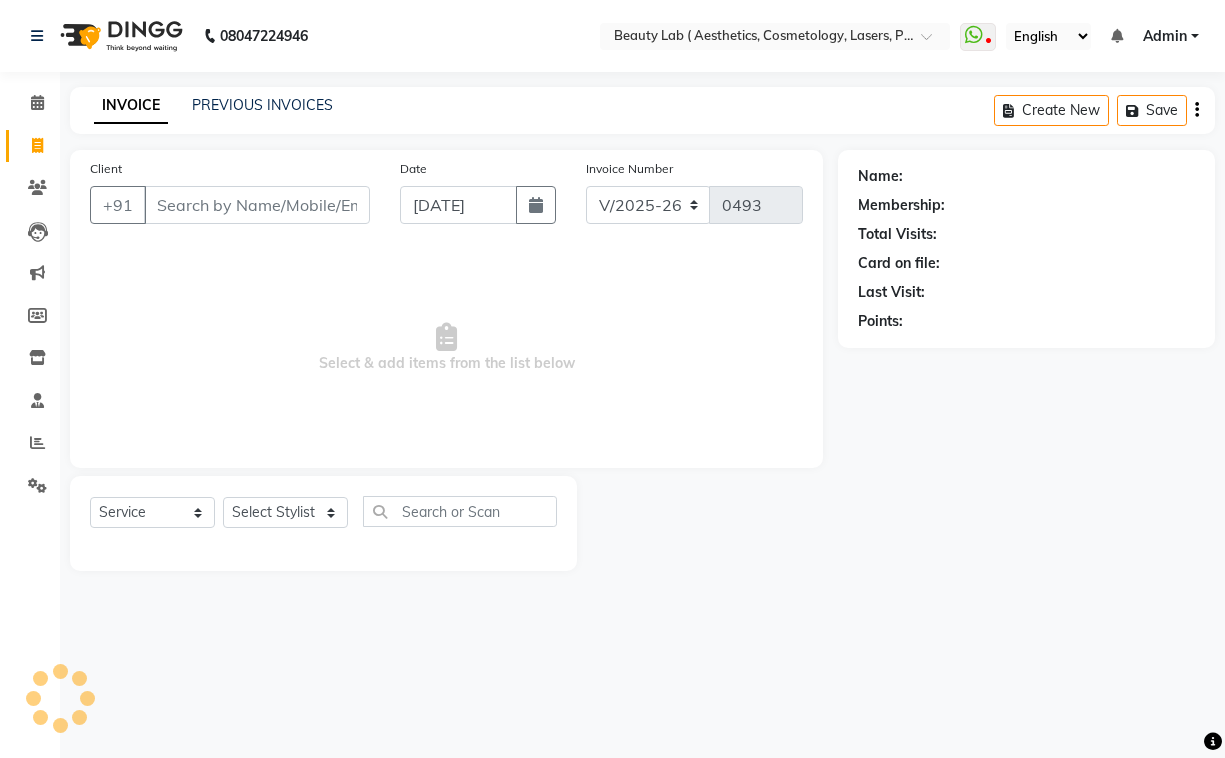 click on "Client" at bounding box center [257, 205] 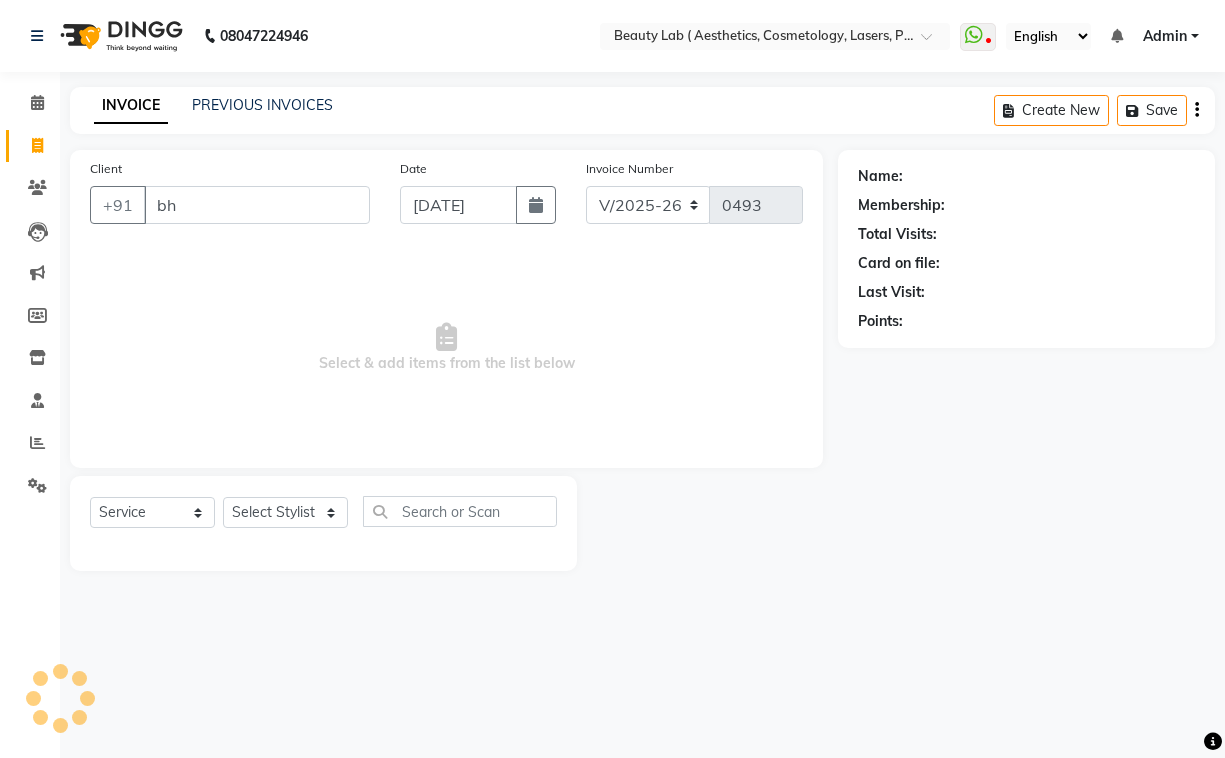 type on "bha" 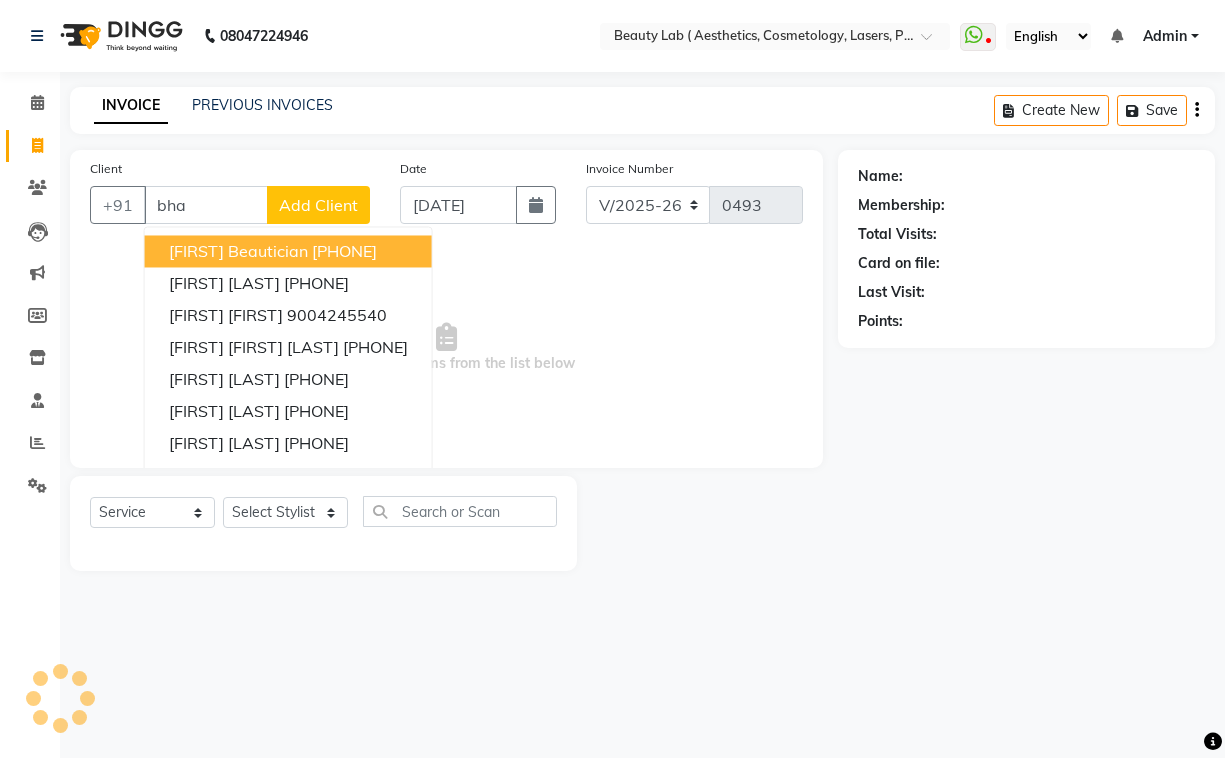select on "product" 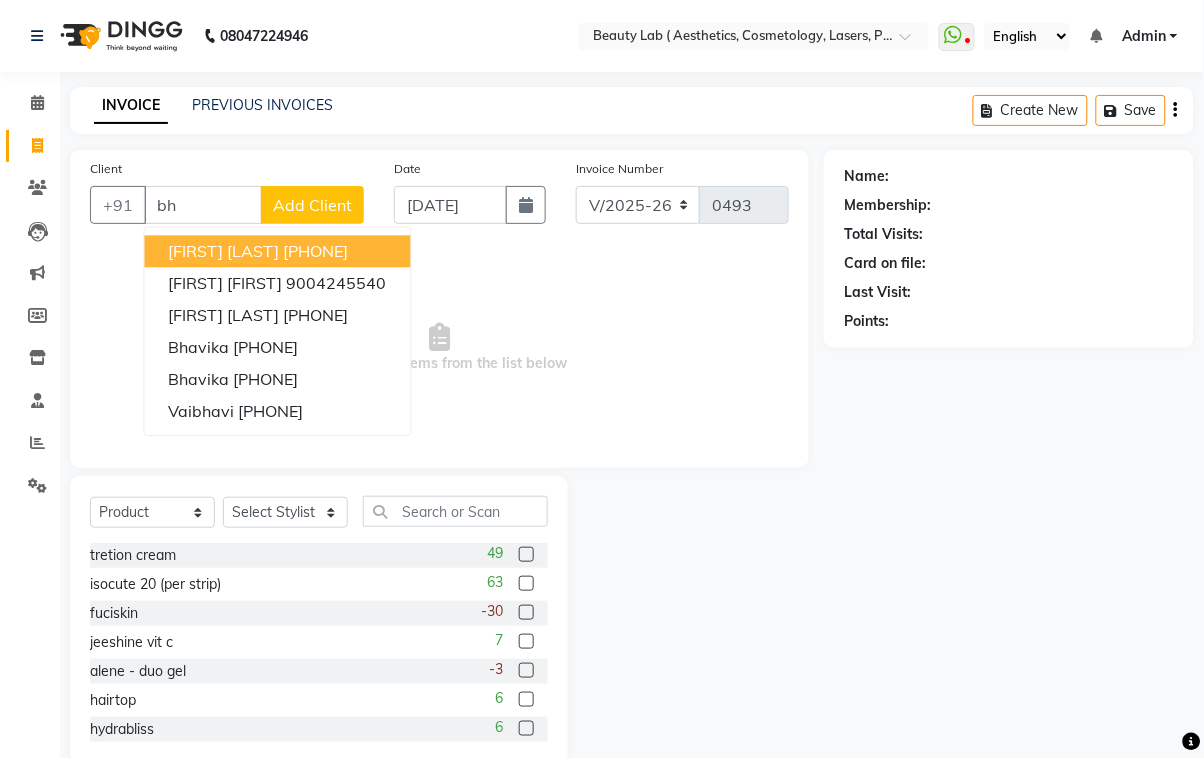 type on "b" 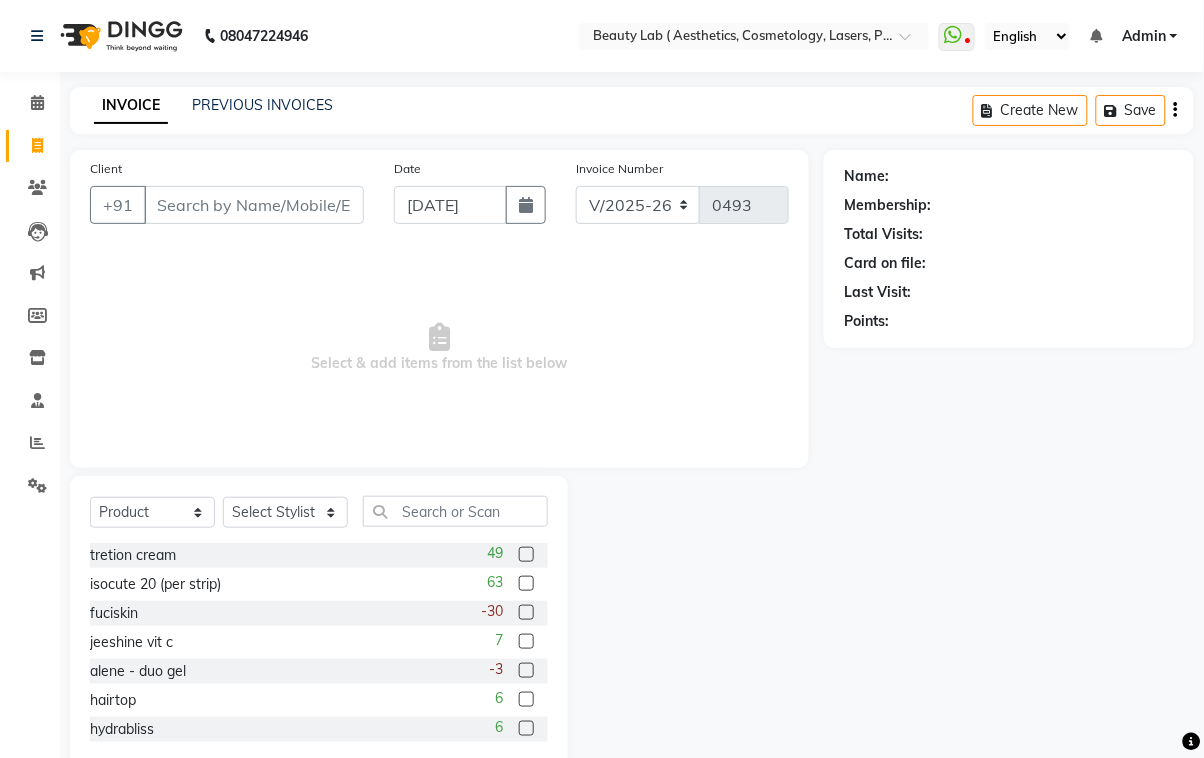 click on "Client" at bounding box center (254, 205) 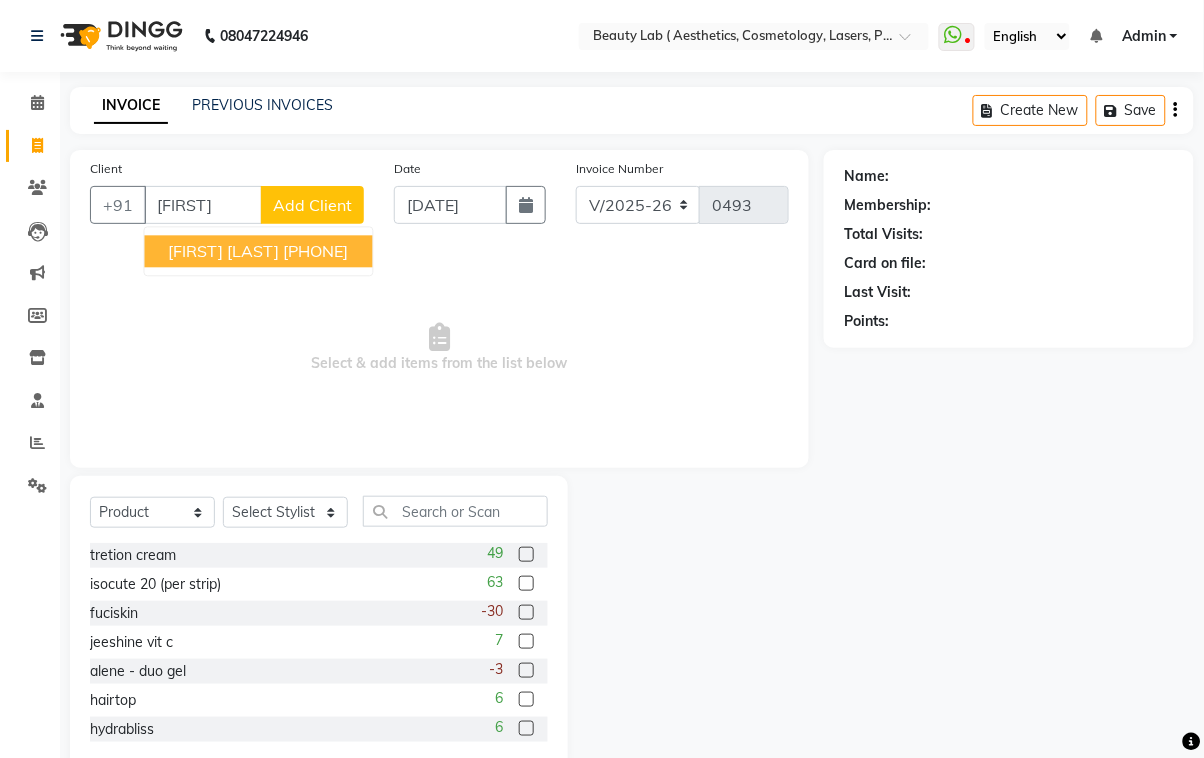 click on "Client +91 [FIRST] [FIRST] [LAST] [PHONE] Add Client" 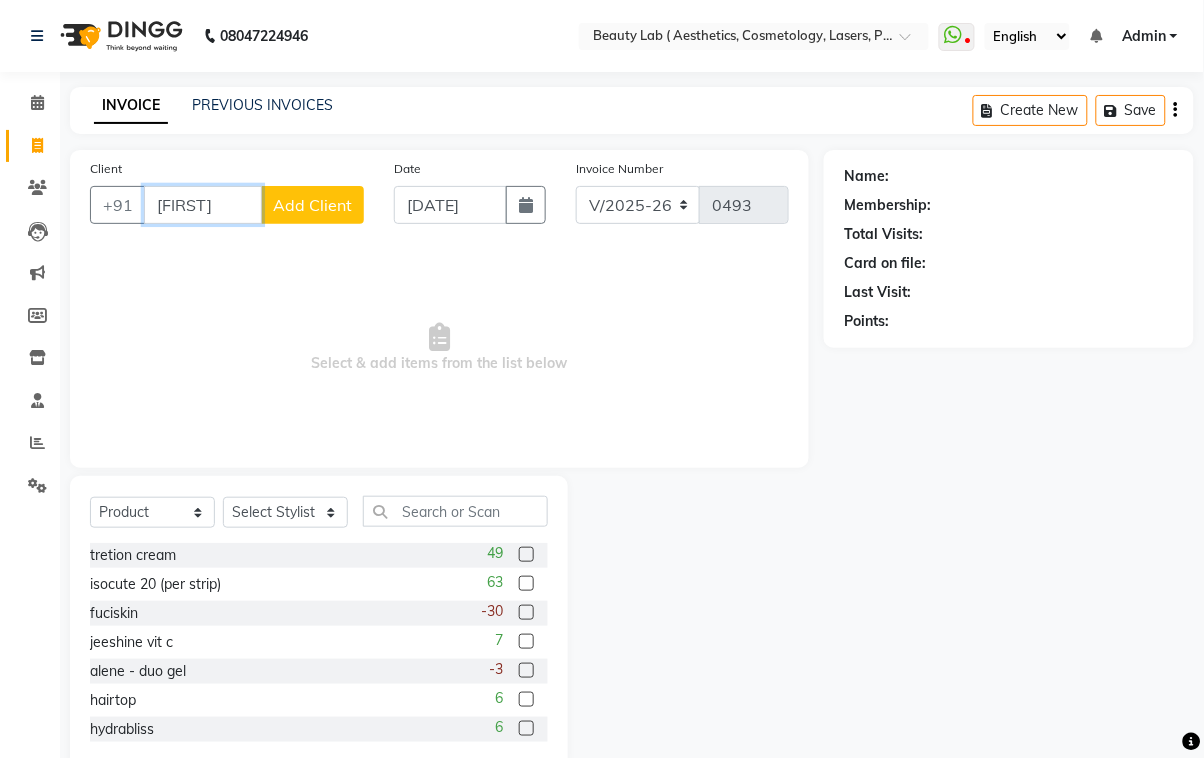 click on "[FIRST]" at bounding box center [203, 205] 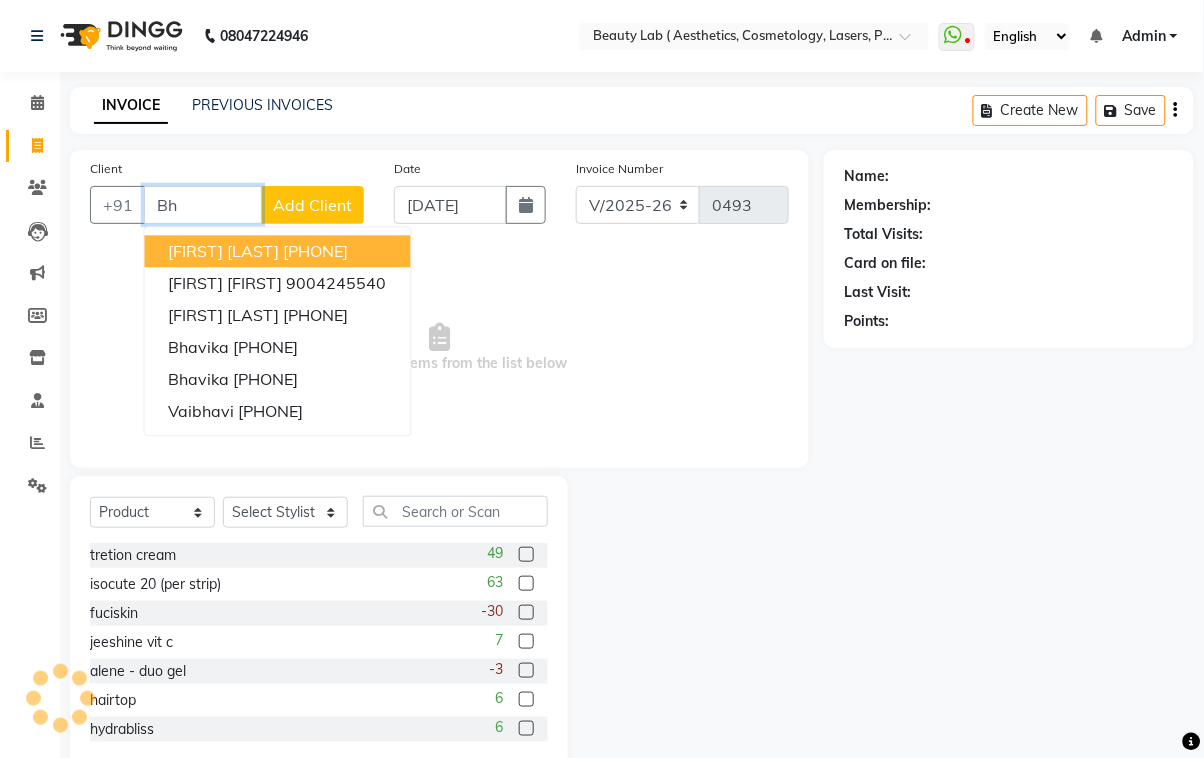 type on "B" 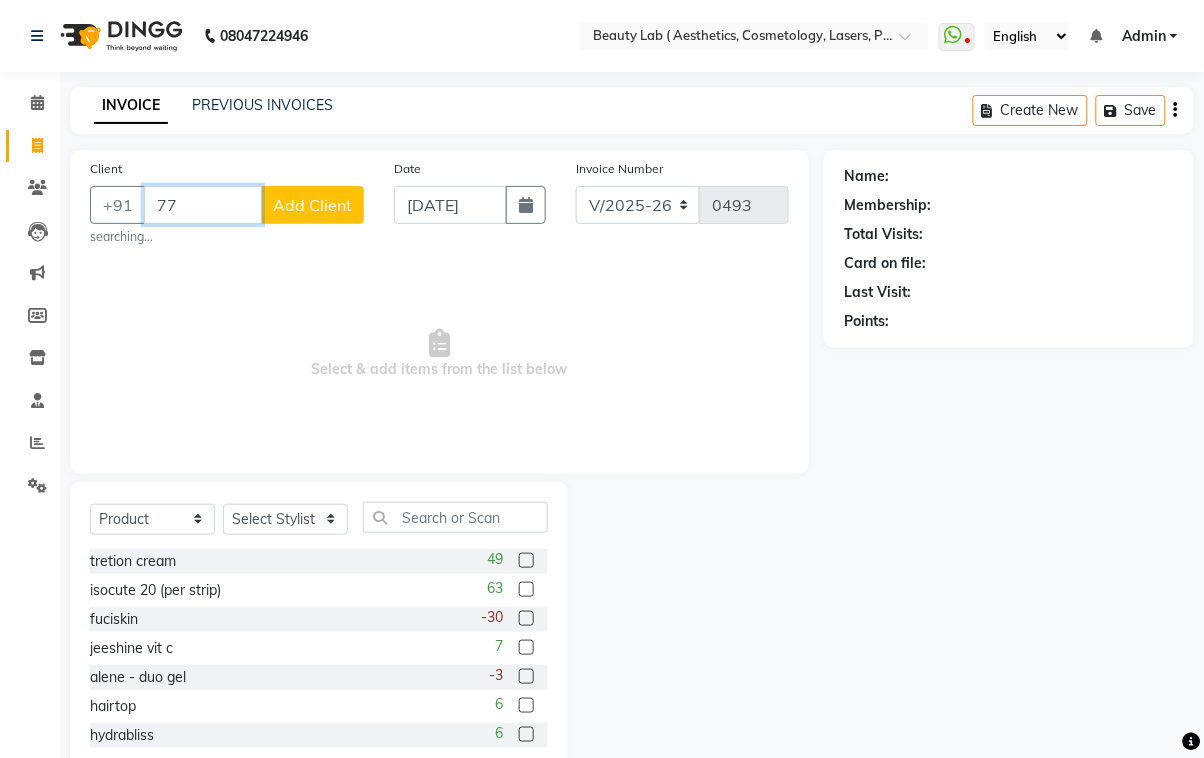 type on "7" 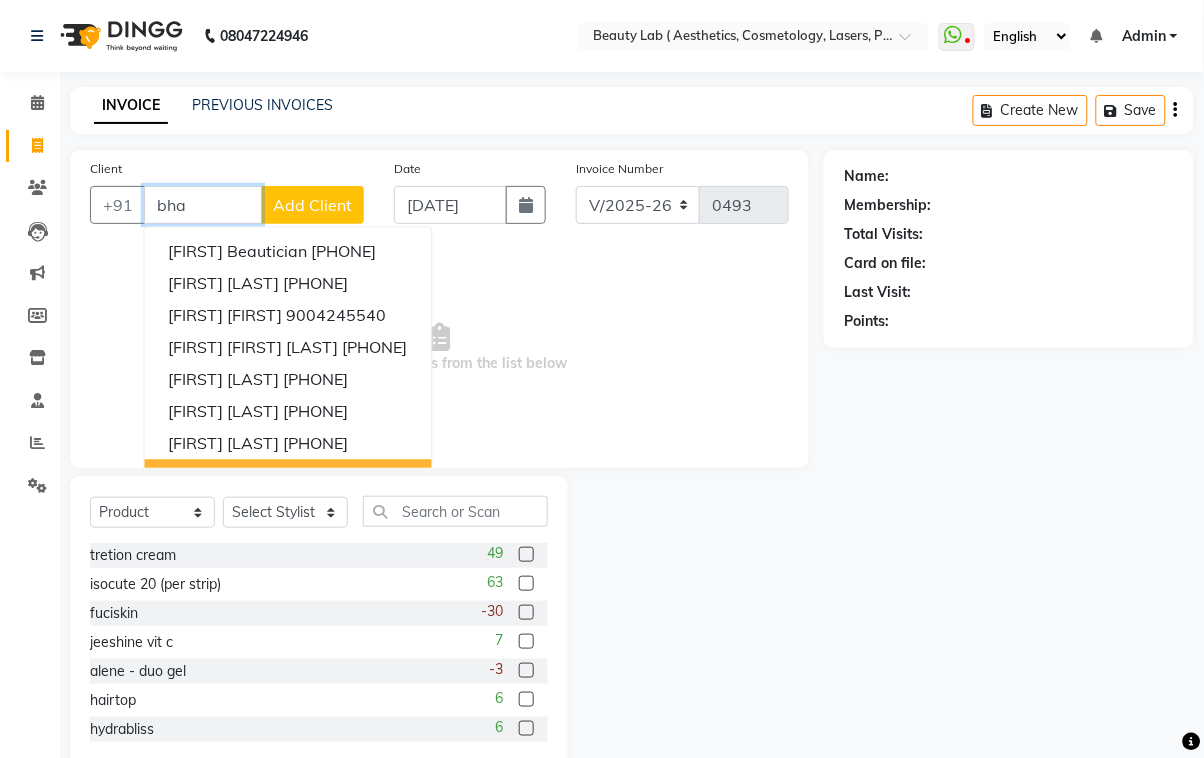 type on "bha" 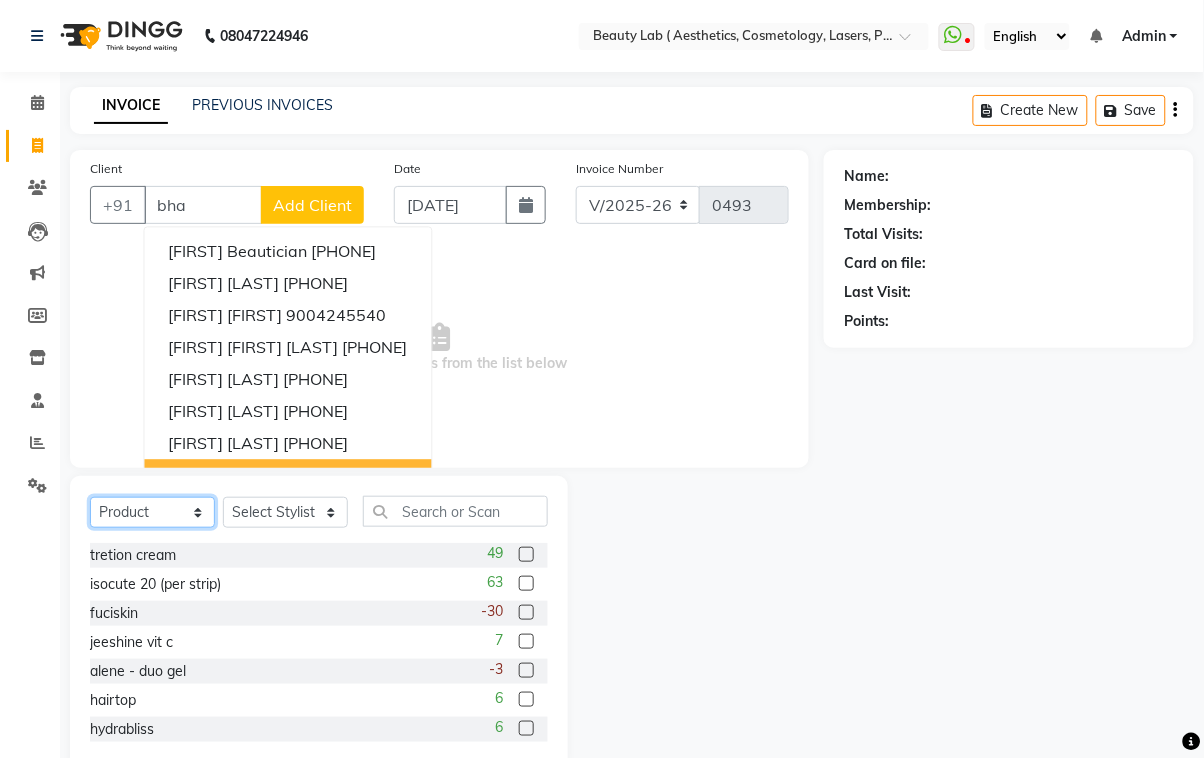 drag, startPoint x: 159, startPoint y: 517, endPoint x: 165, endPoint y: 501, distance: 17.088007 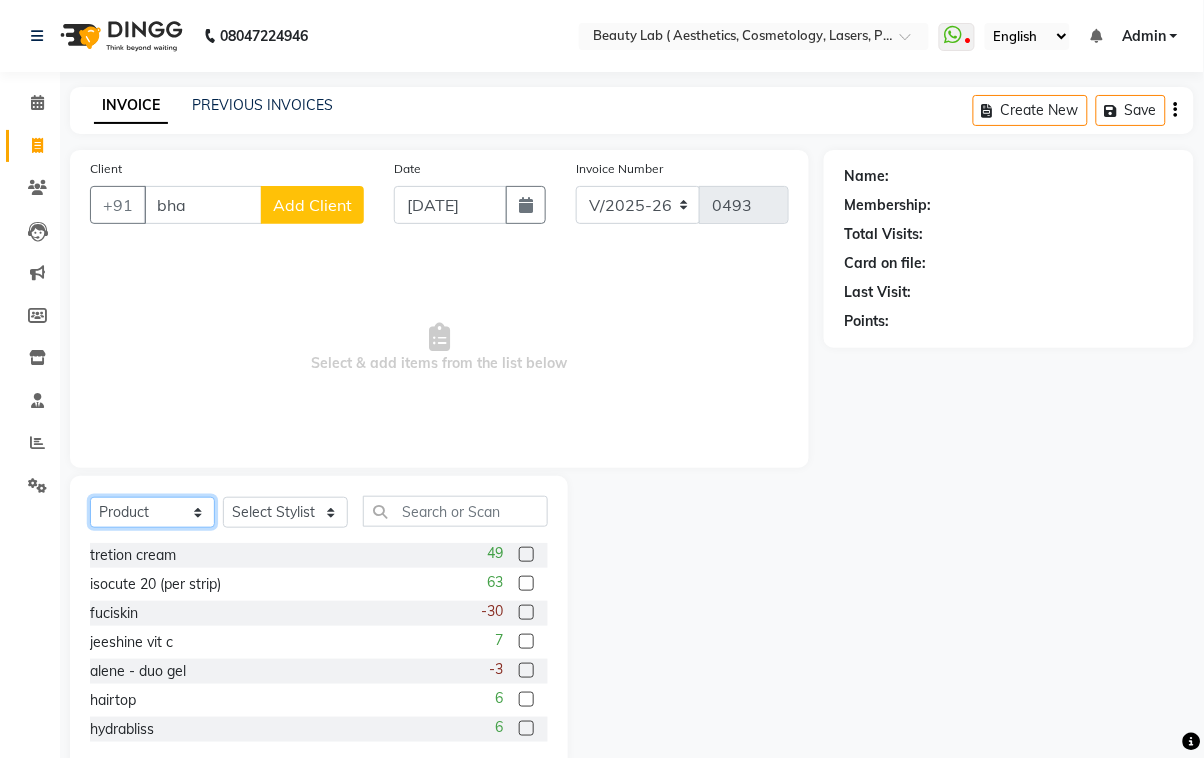 select on "service" 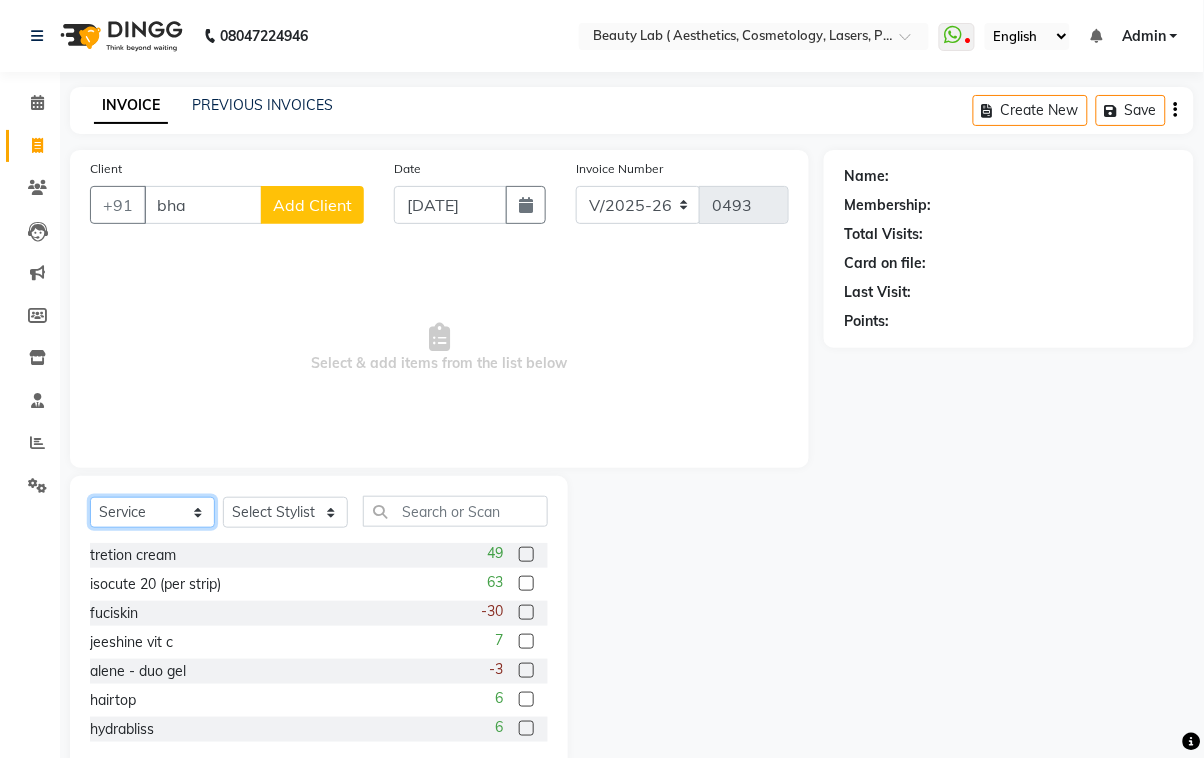 click on "Select  Service  Product  Membership  Package Voucher Prepaid Gift Card" 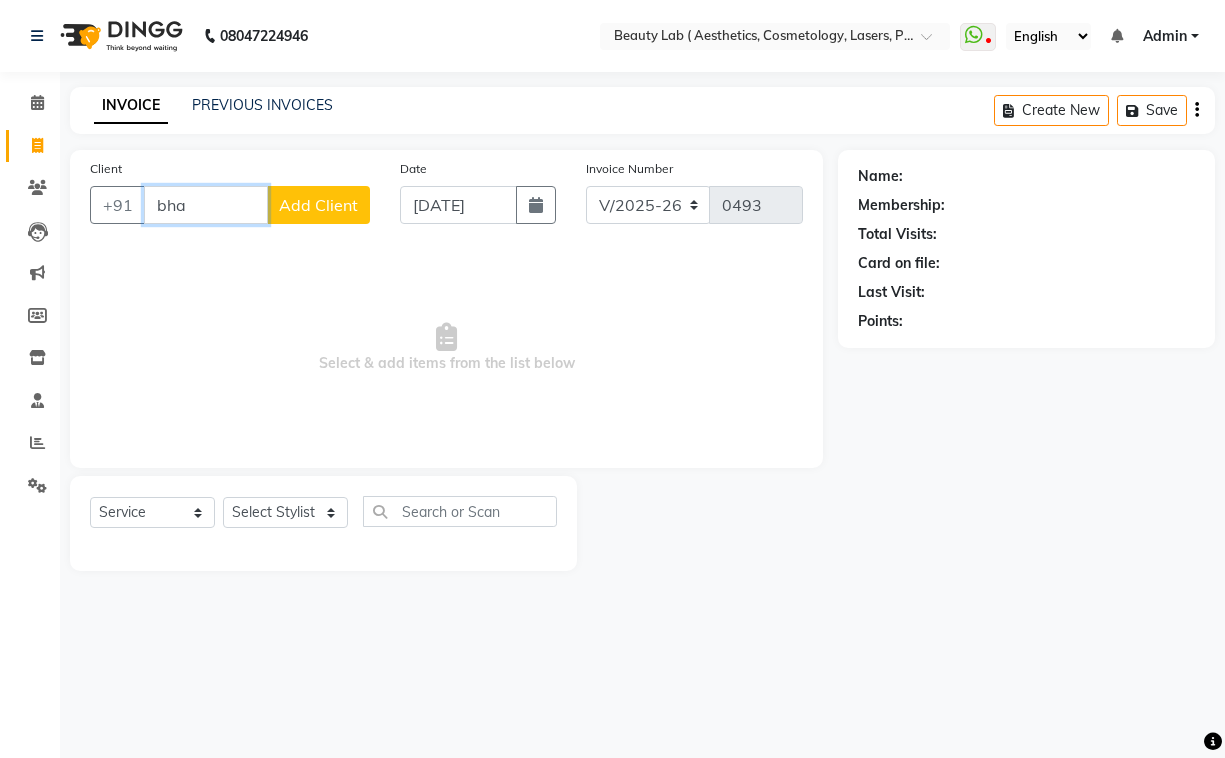 click on "bha" at bounding box center (206, 205) 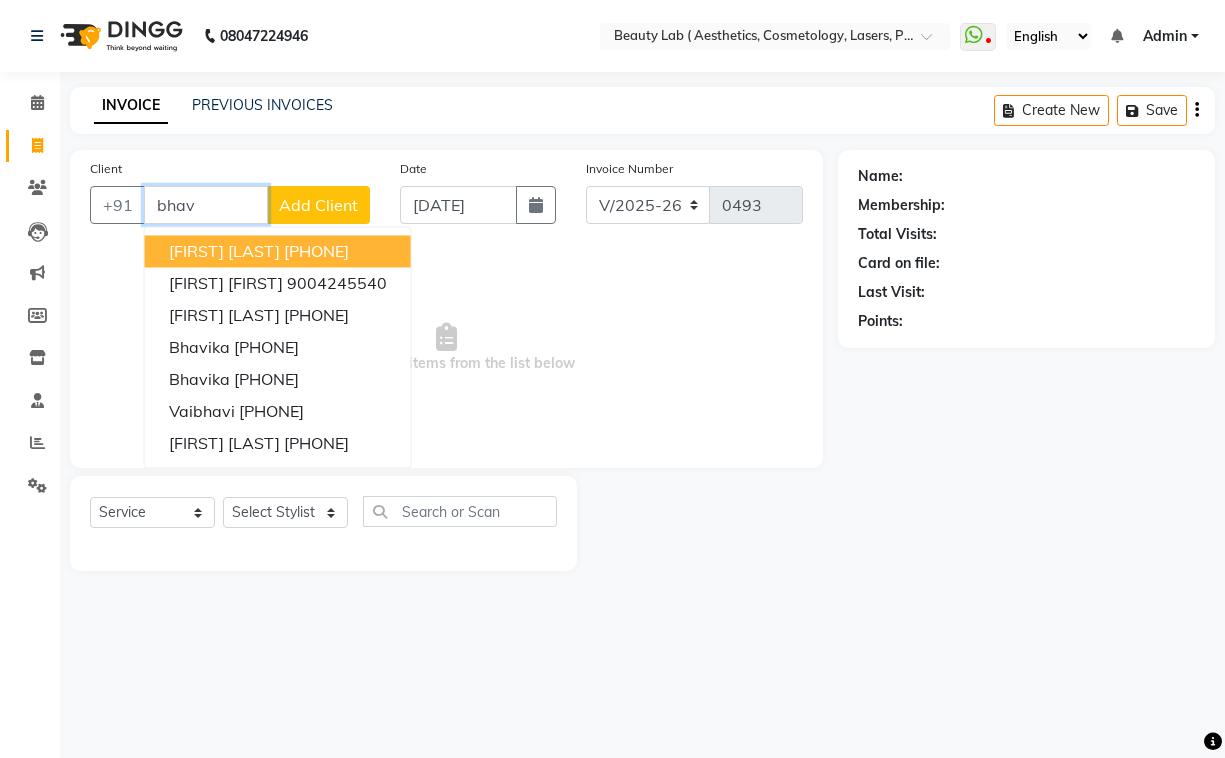 click on "bhav" at bounding box center [206, 205] 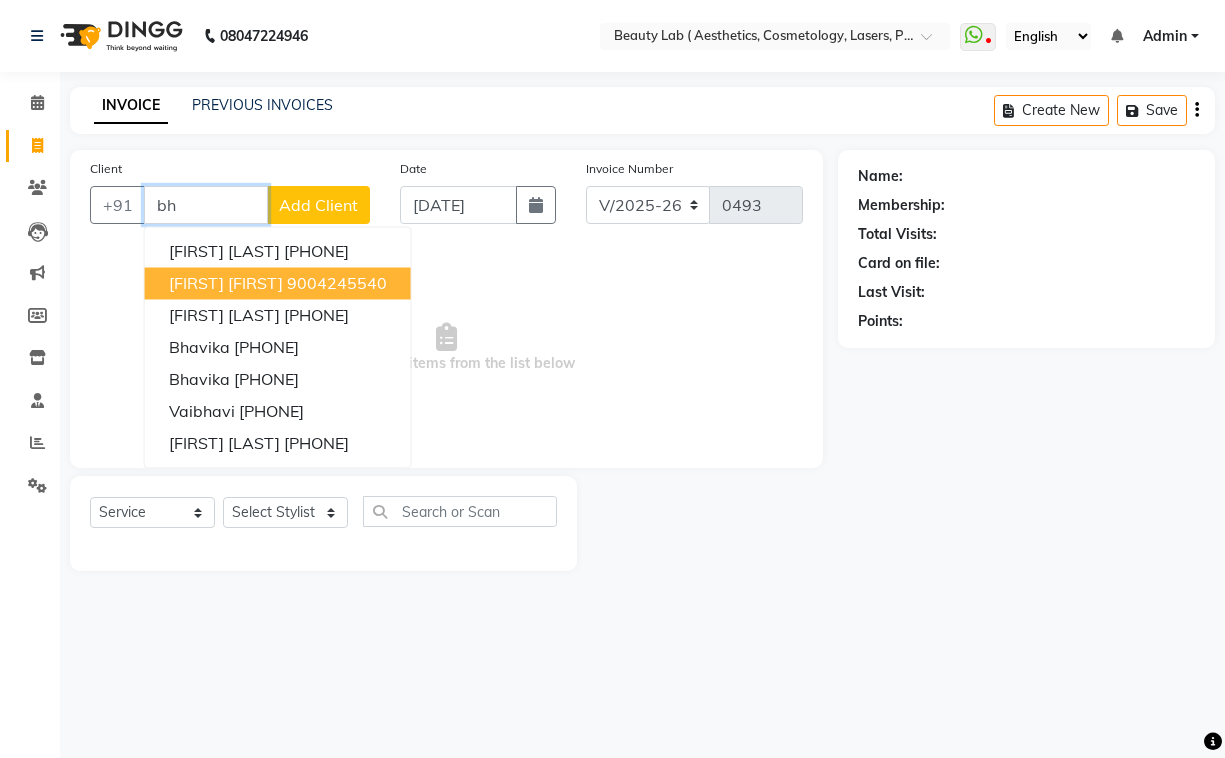 type on "b" 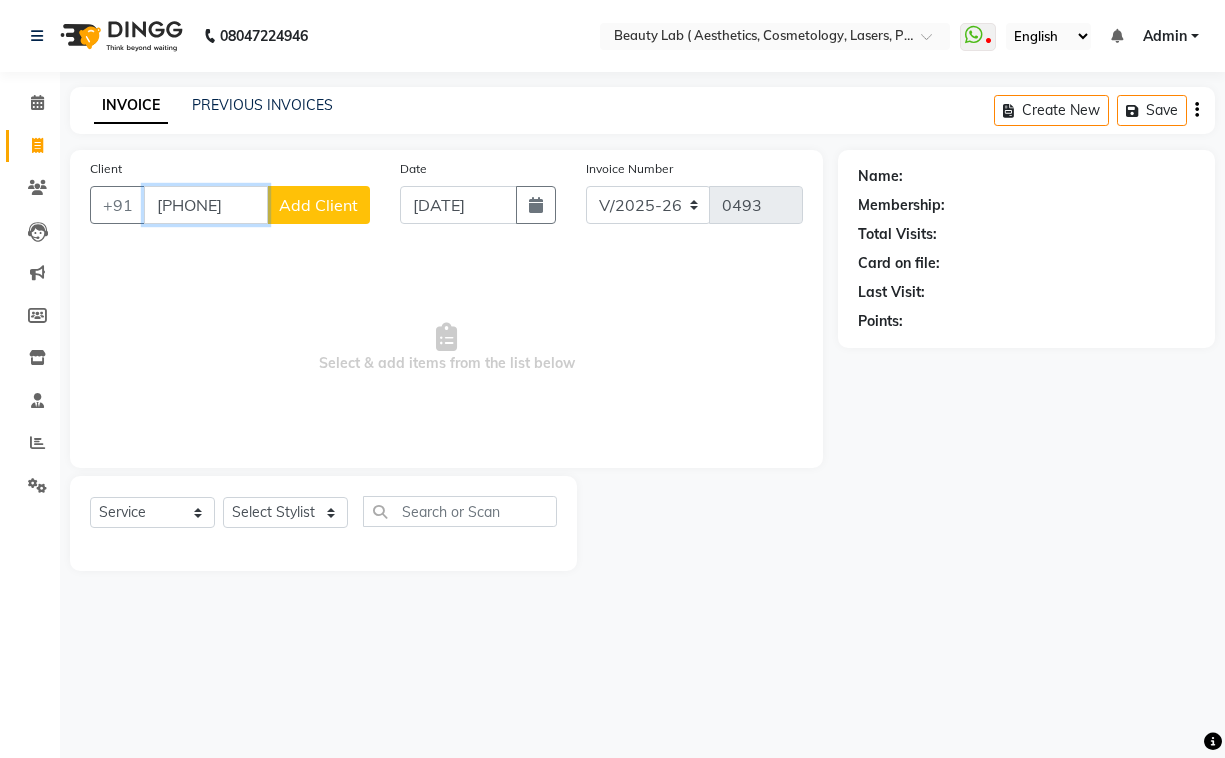 click on "[PHONE]" at bounding box center (206, 205) 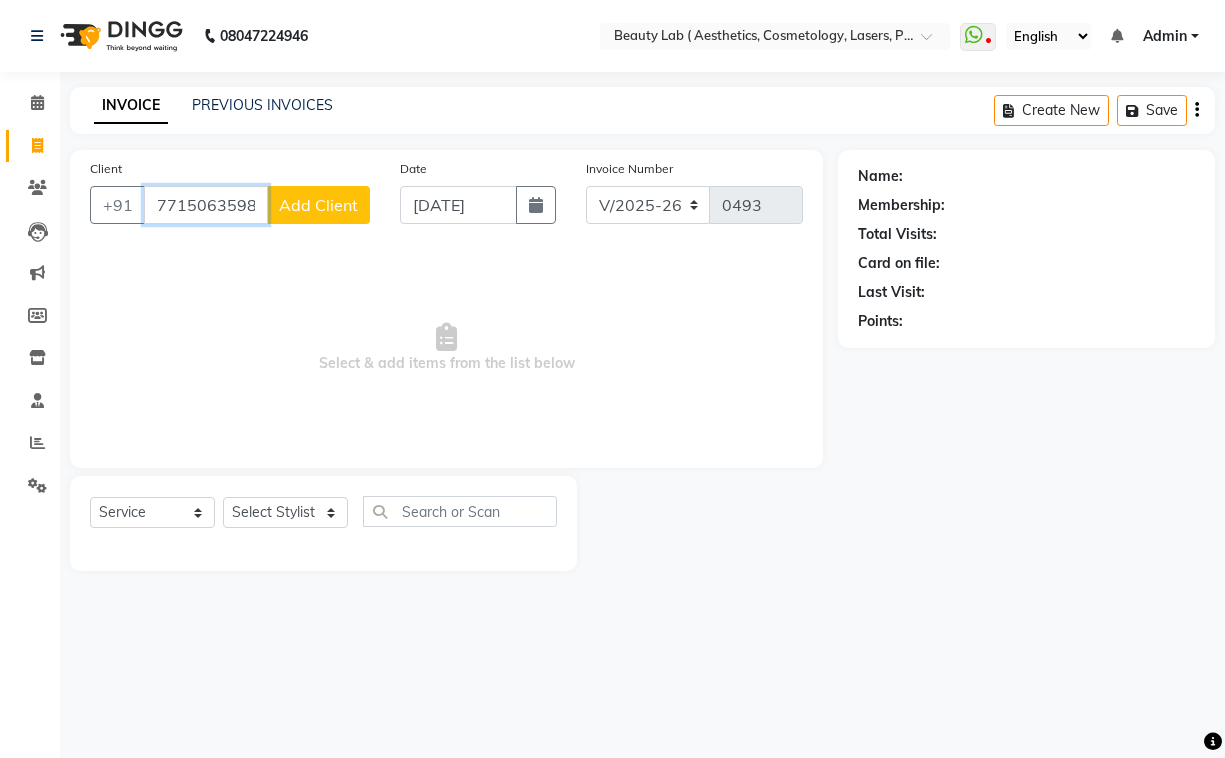 click on "7715063598" at bounding box center (206, 205) 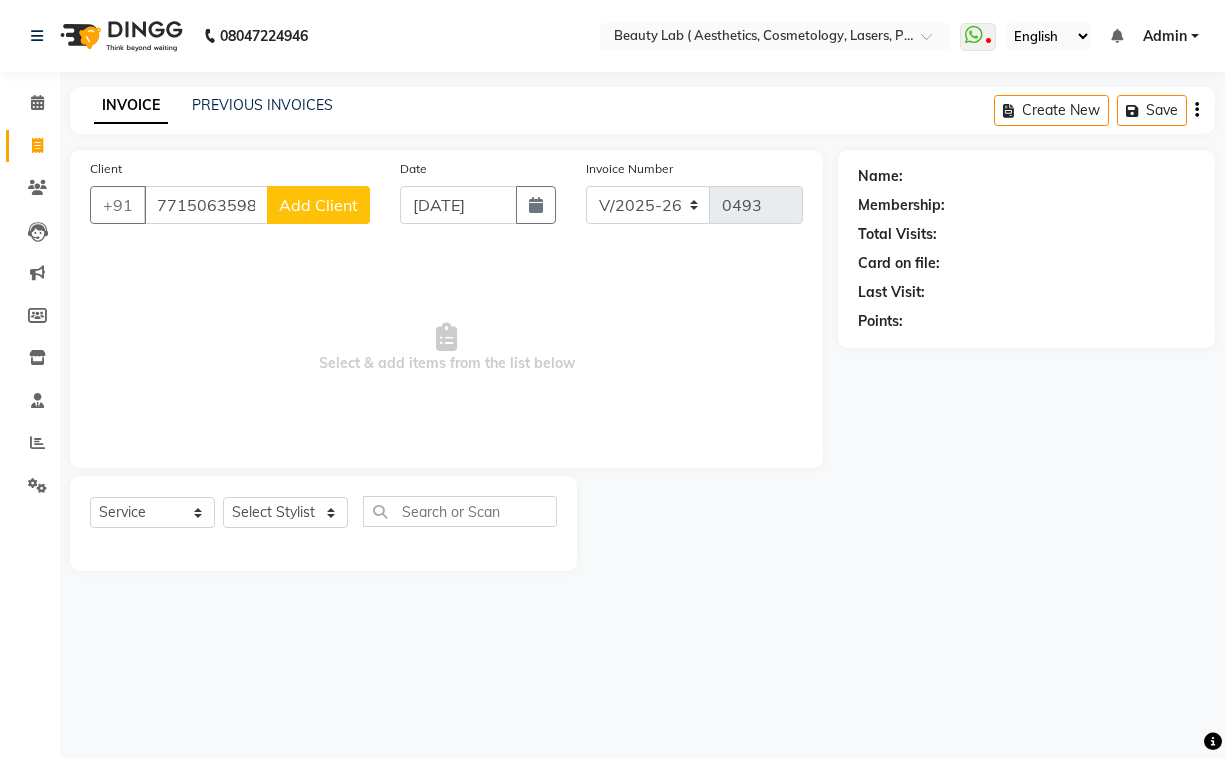 click on "Add Client" 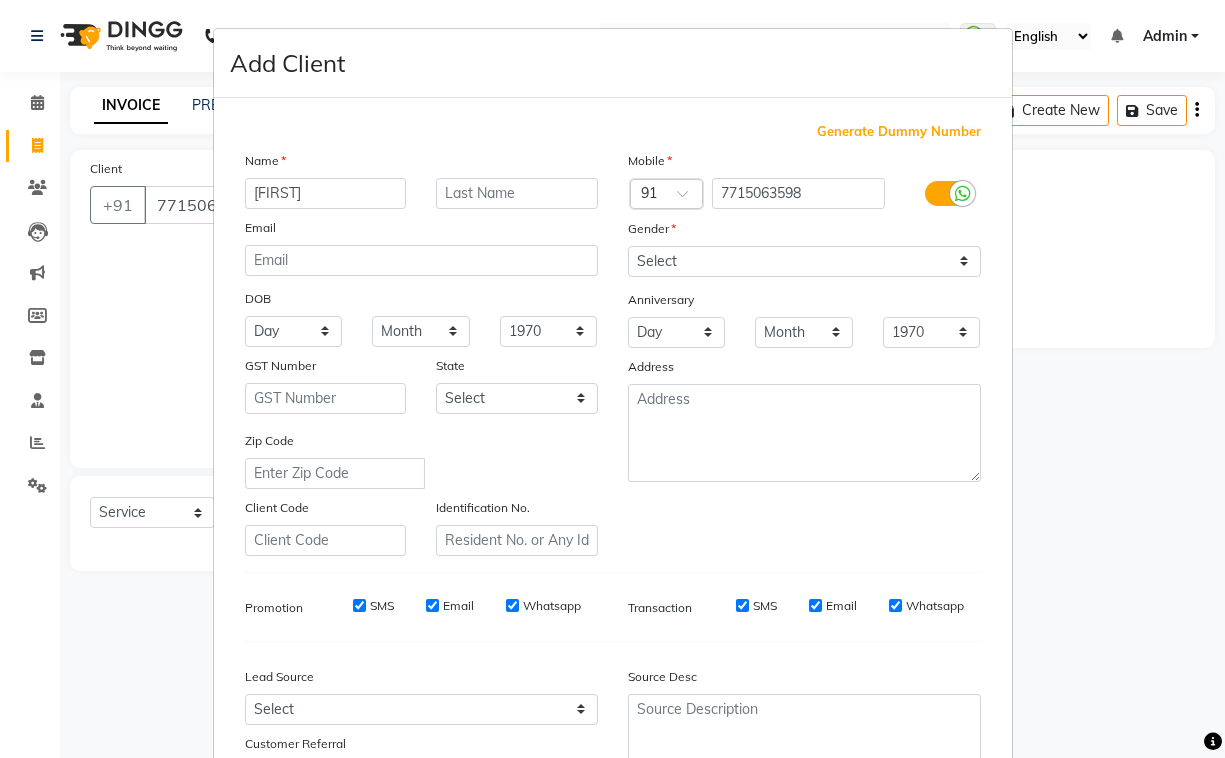 type on "[FIRST]" 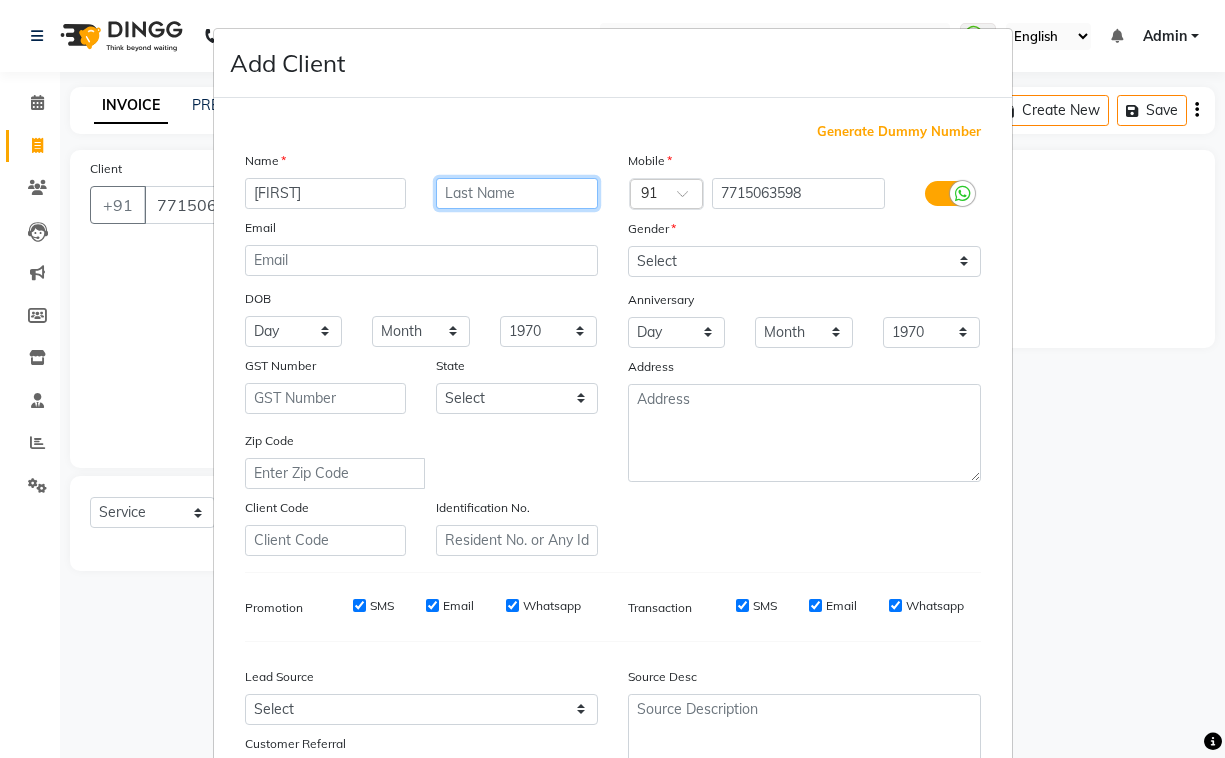 click at bounding box center [517, 193] 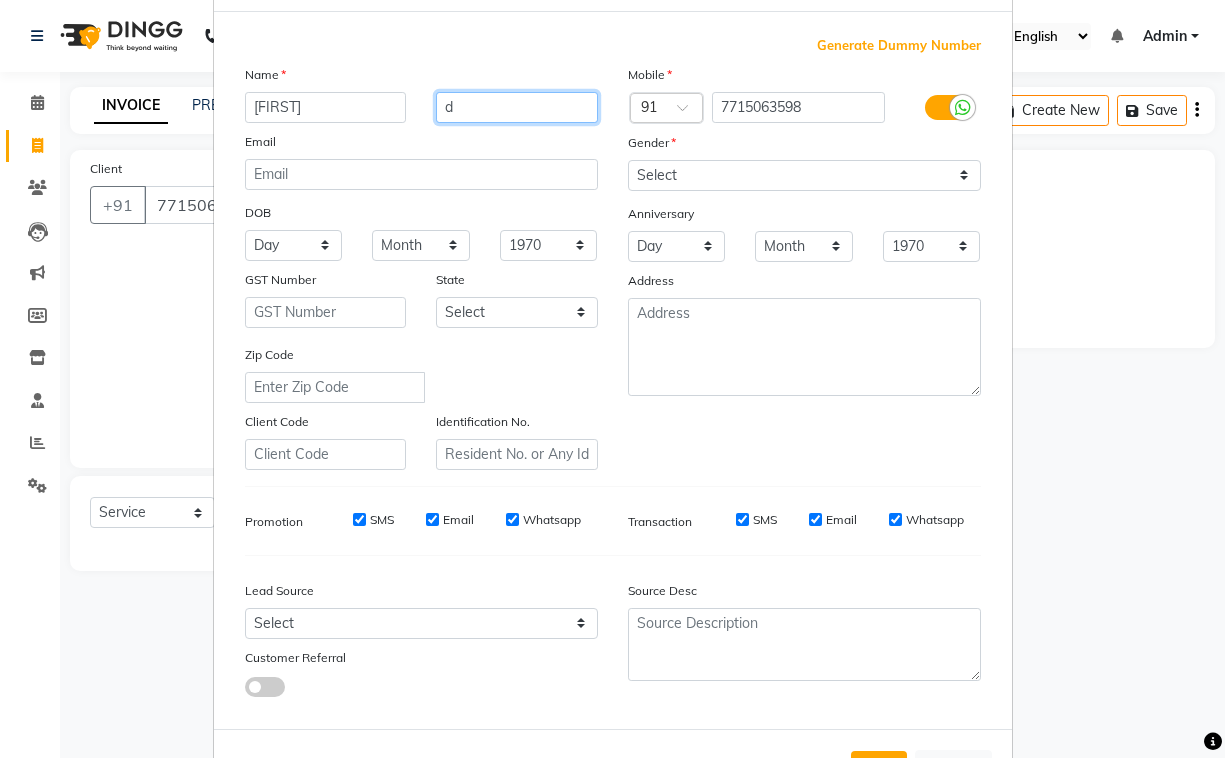 scroll, scrollTop: 169, scrollLeft: 0, axis: vertical 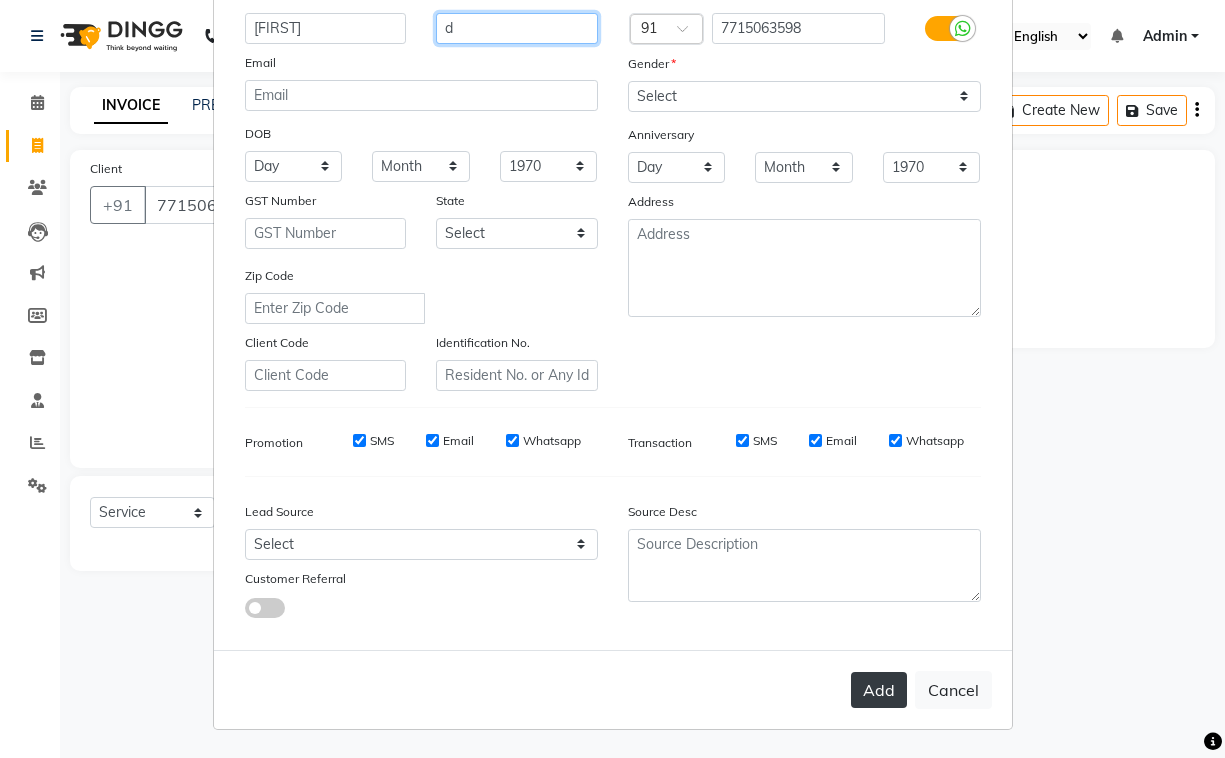 type on "d" 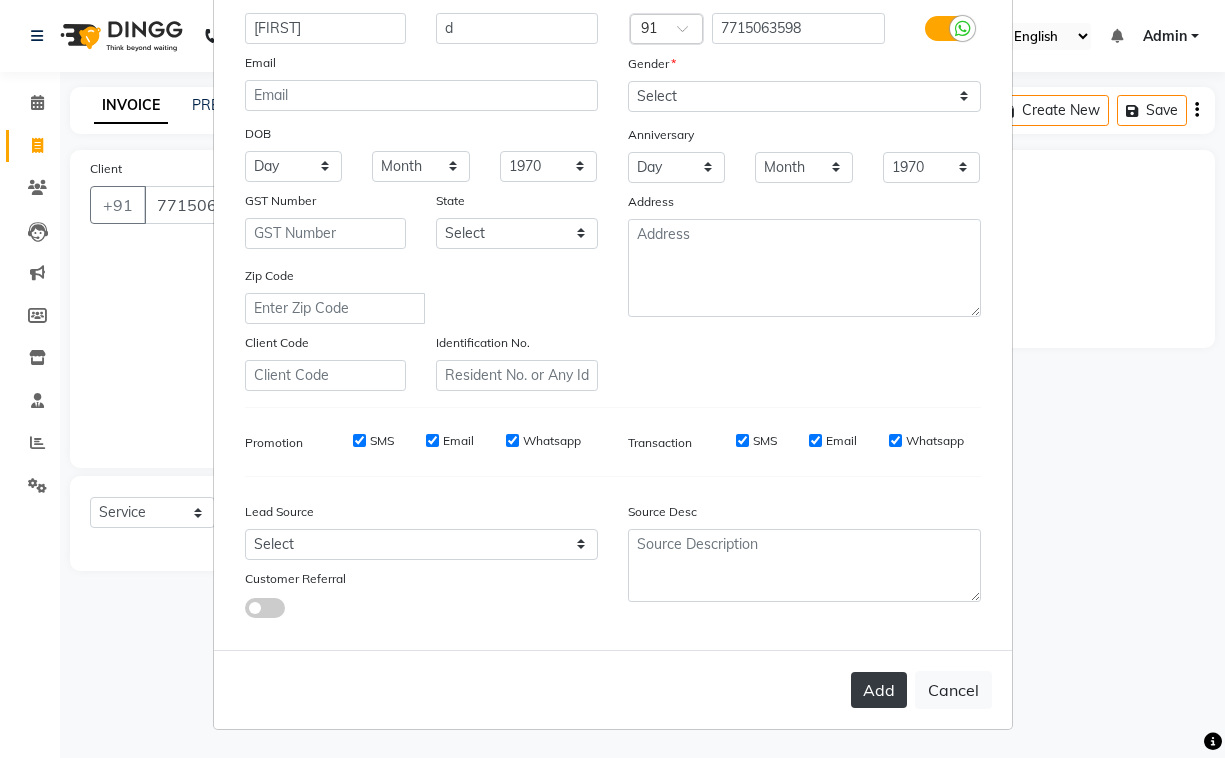 click on "Add" at bounding box center [879, 690] 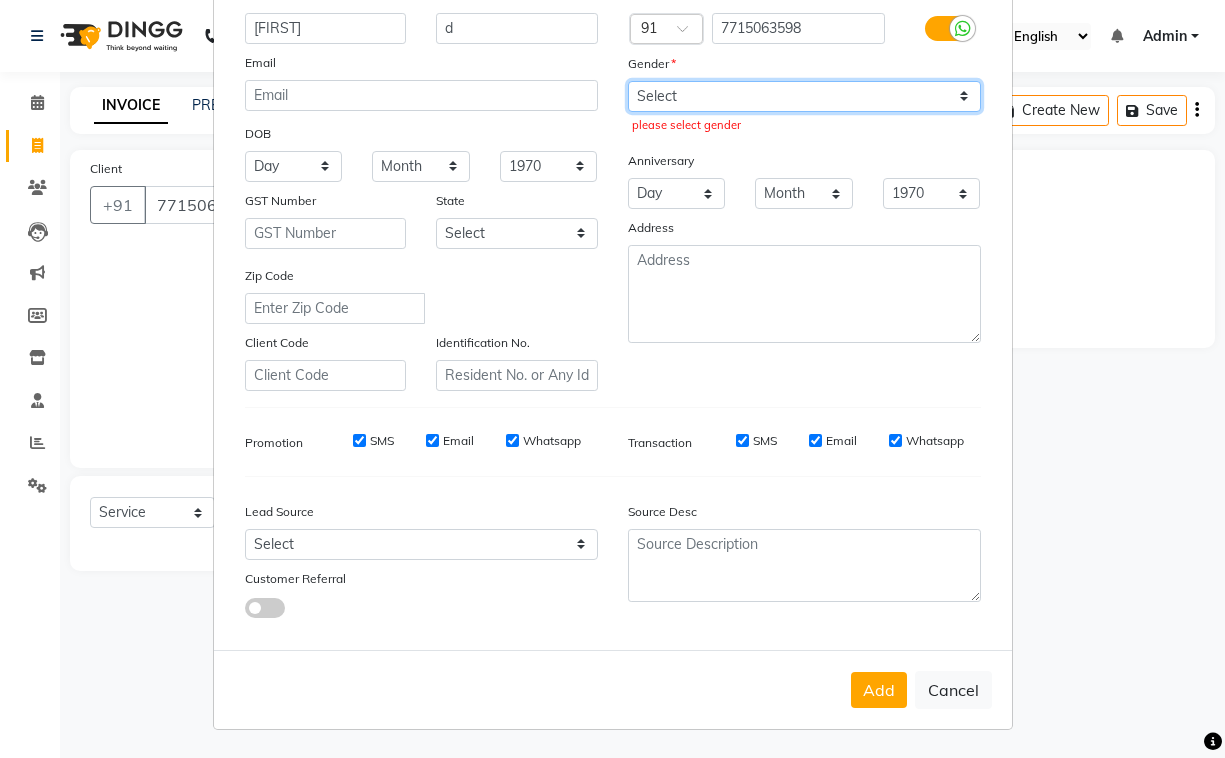 click on "Select Male Female Other Prefer Not To Say" at bounding box center [804, 96] 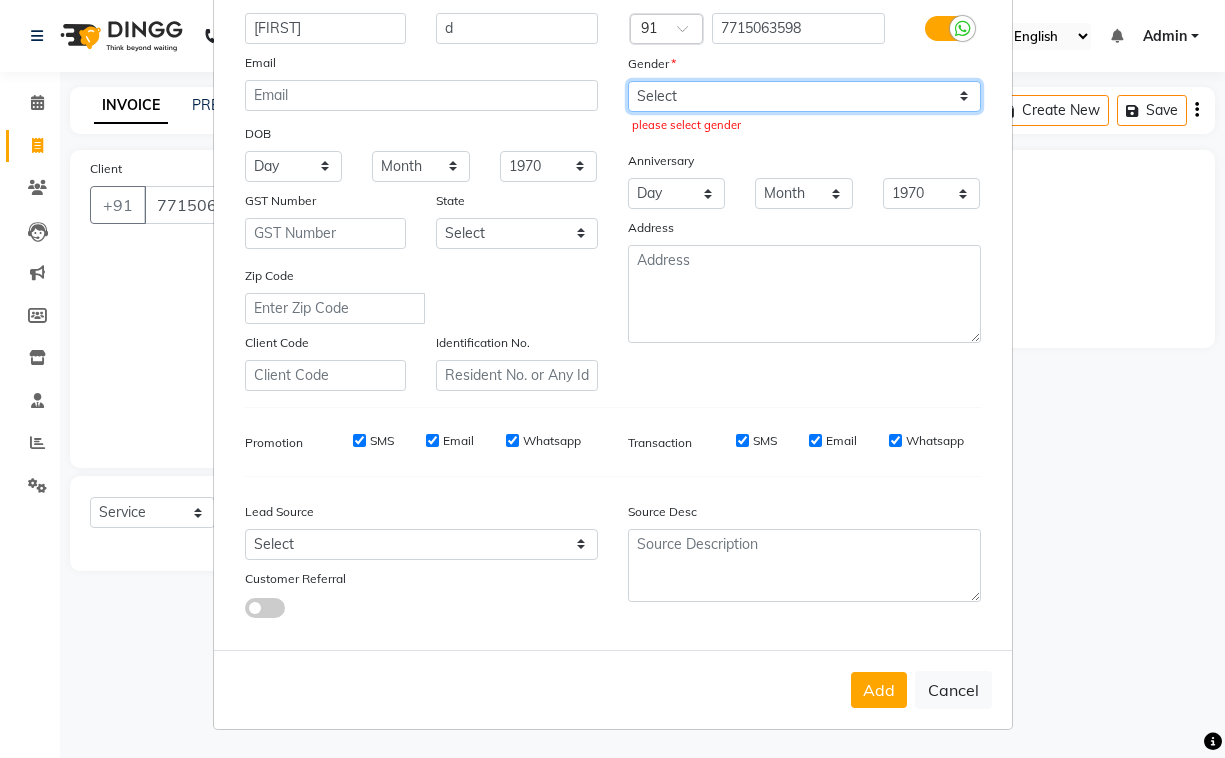 select on "male" 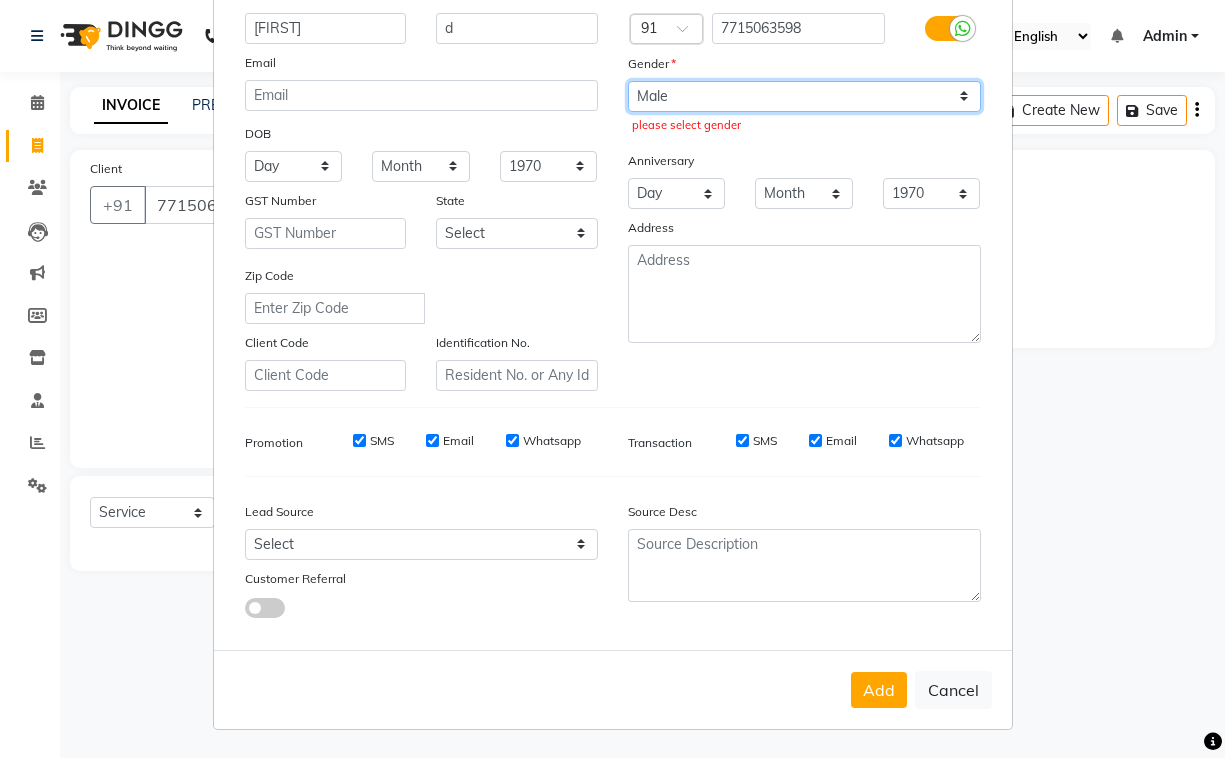 click on "Select Male Female Other Prefer Not To Say" at bounding box center (804, 96) 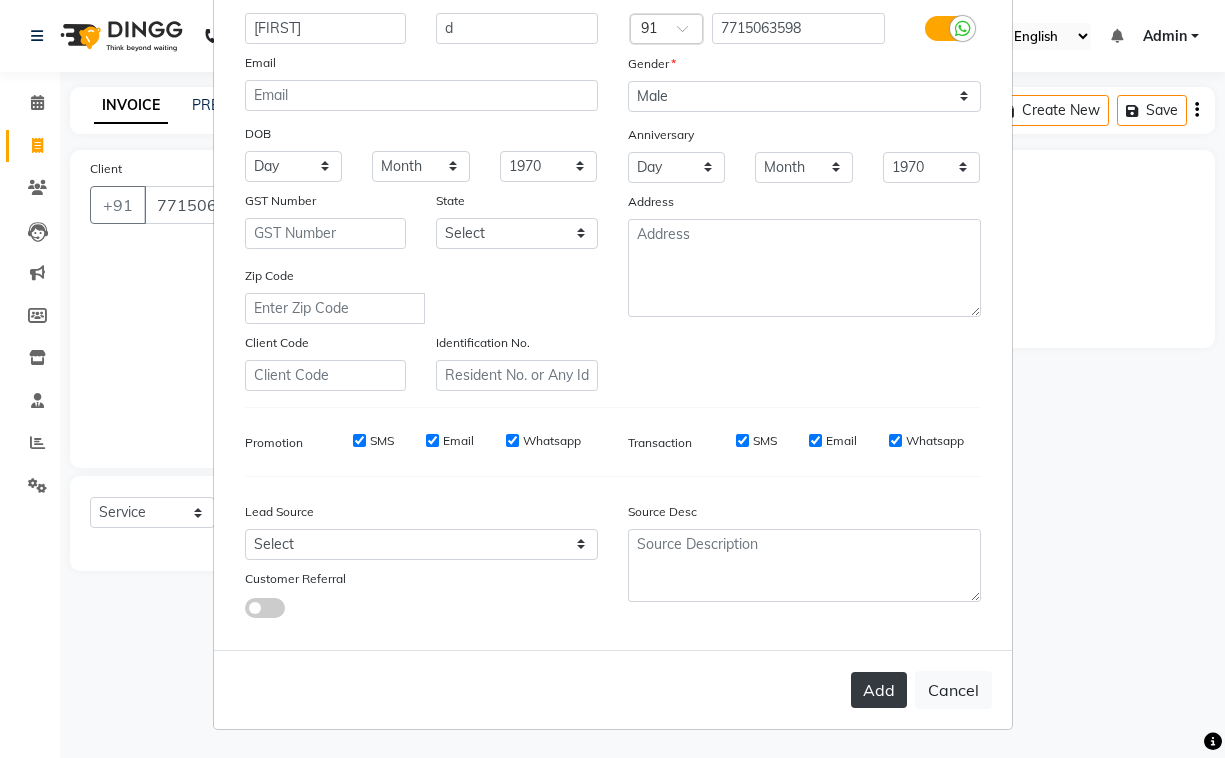 click on "Add" at bounding box center [879, 690] 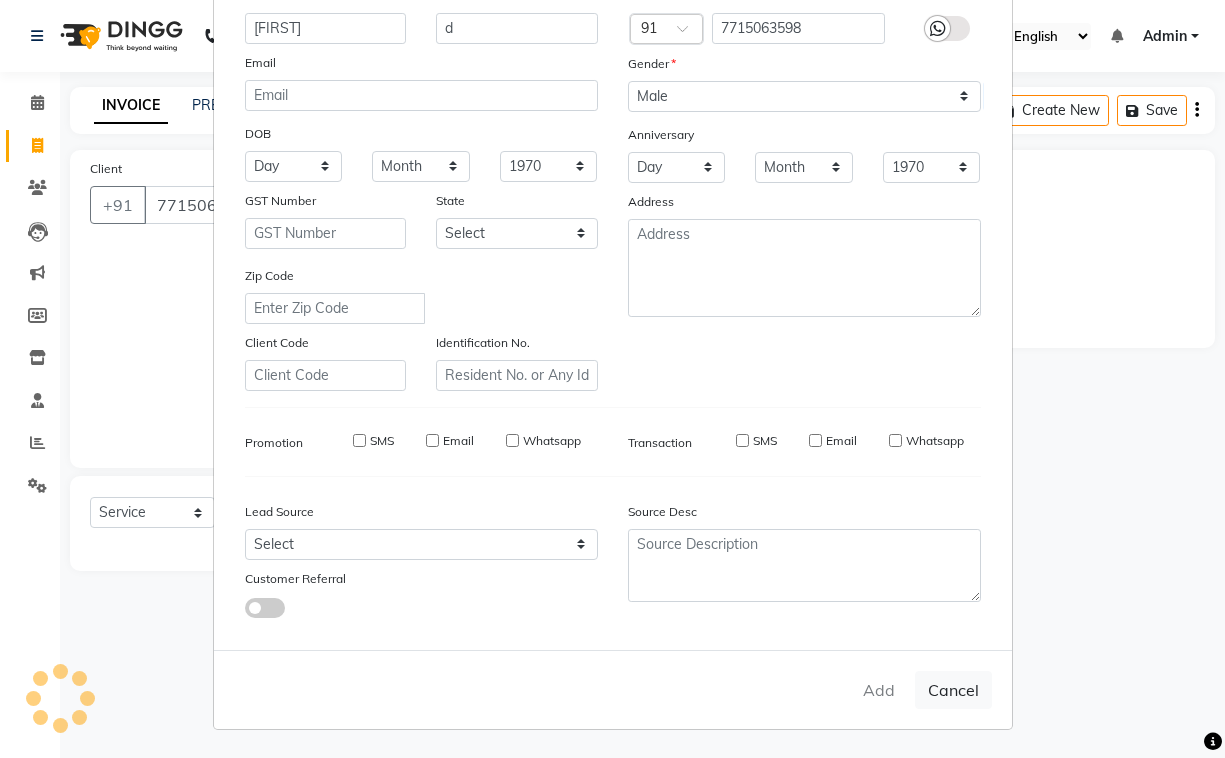 type 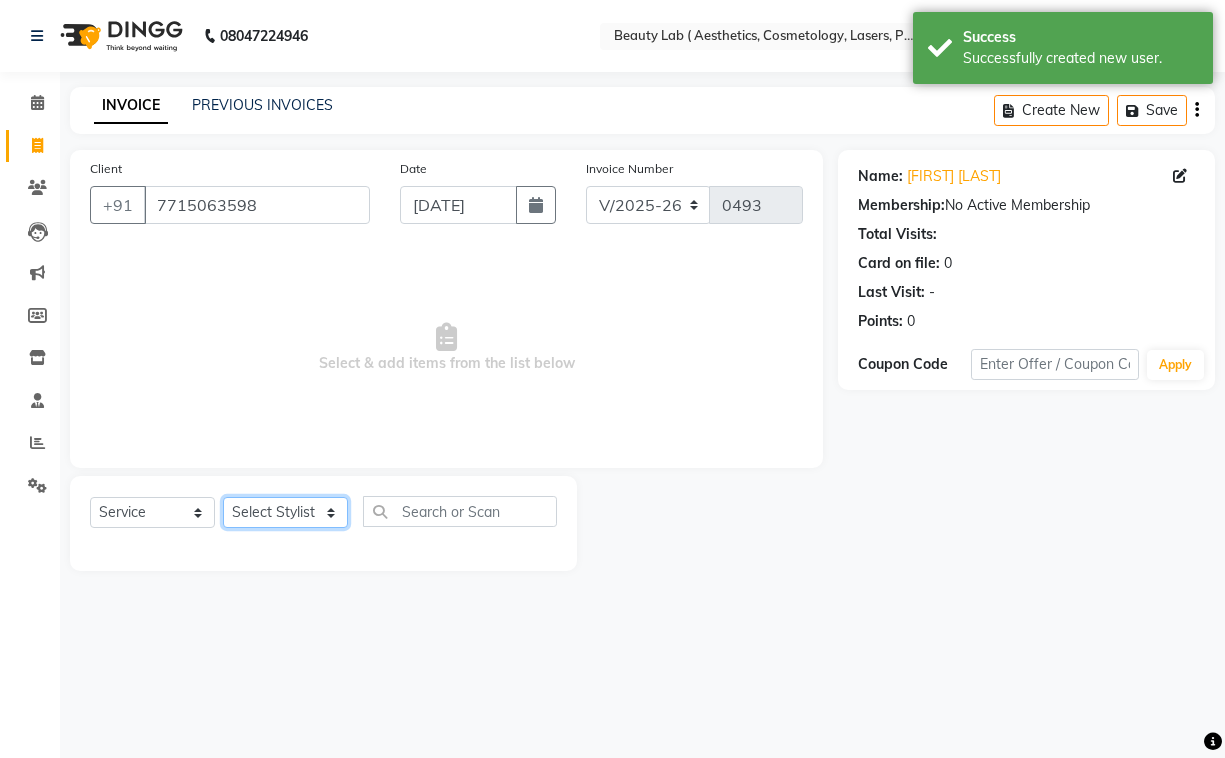 click on "Select Stylist [FIRST] [FIRST] [FIRST] [FIRST] [FIRST]" 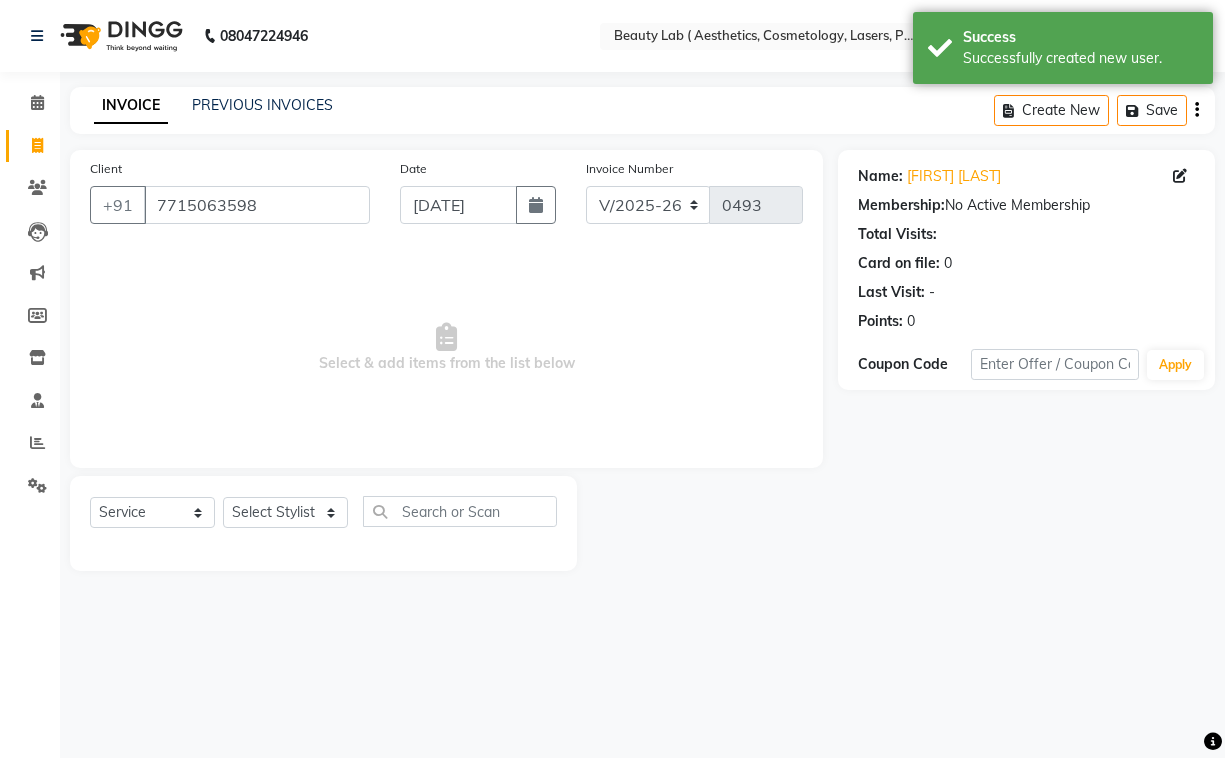 click on "Select & add items from the list below" at bounding box center [446, 348] 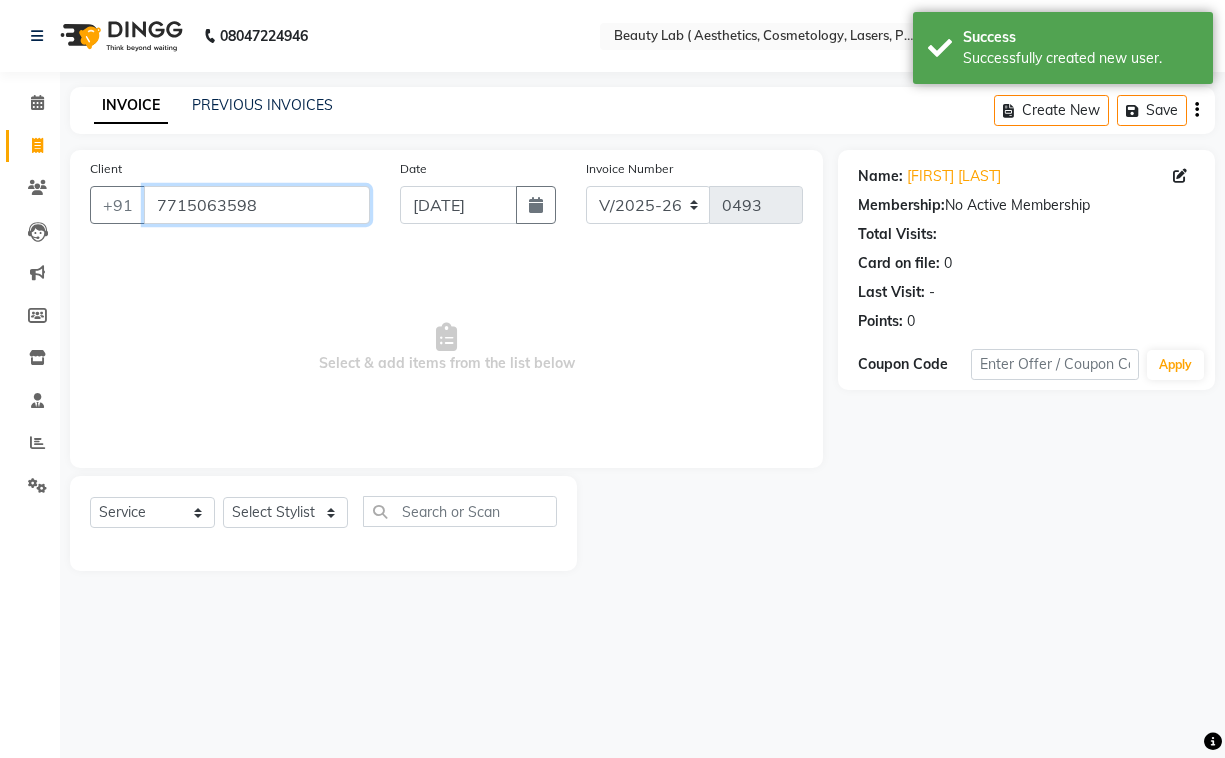 click on "7715063598" at bounding box center [257, 205] 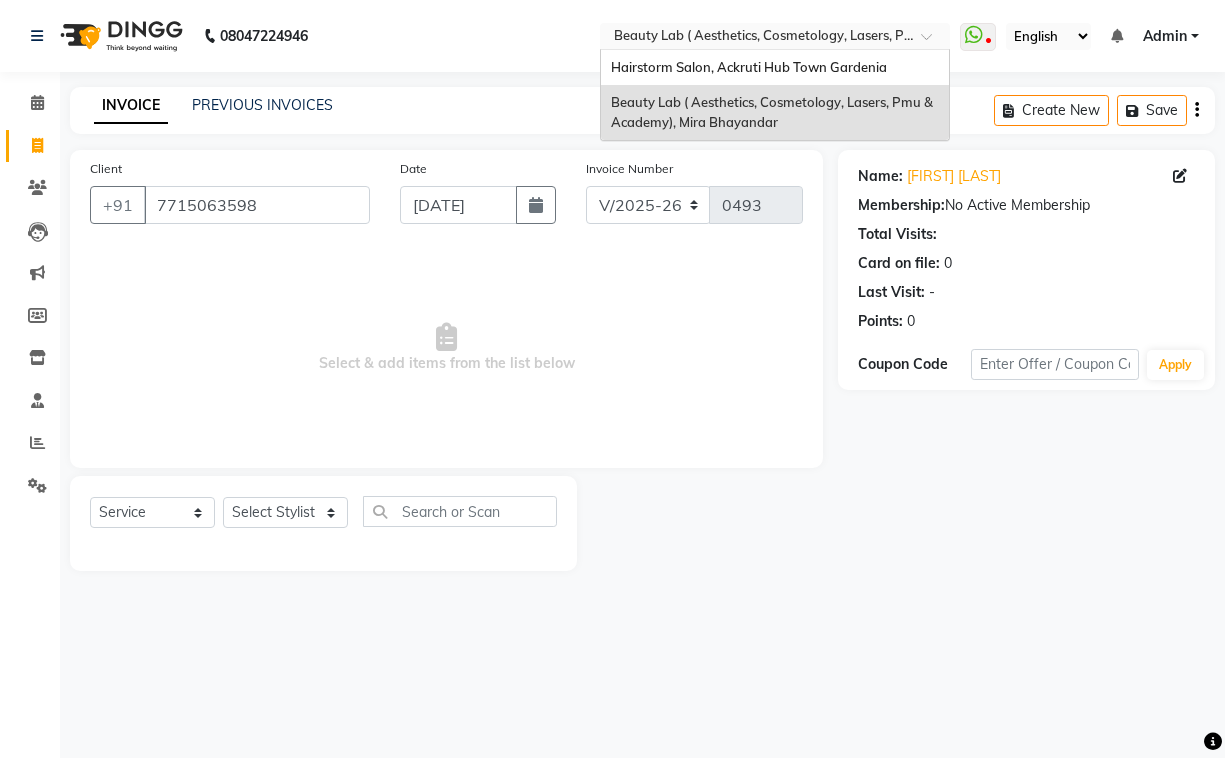 click at bounding box center (755, 38) 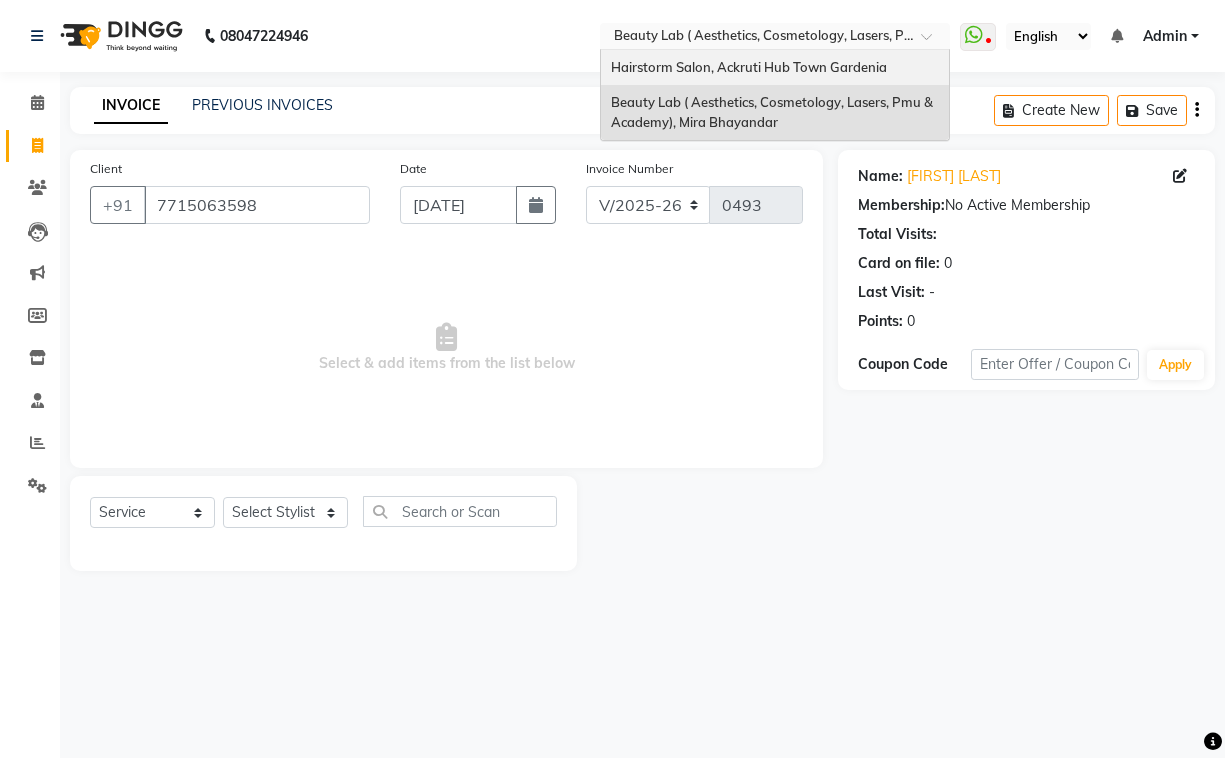 click on "Hairstorm Salon, Ackruti Hub Town Gardenia" at bounding box center (775, 68) 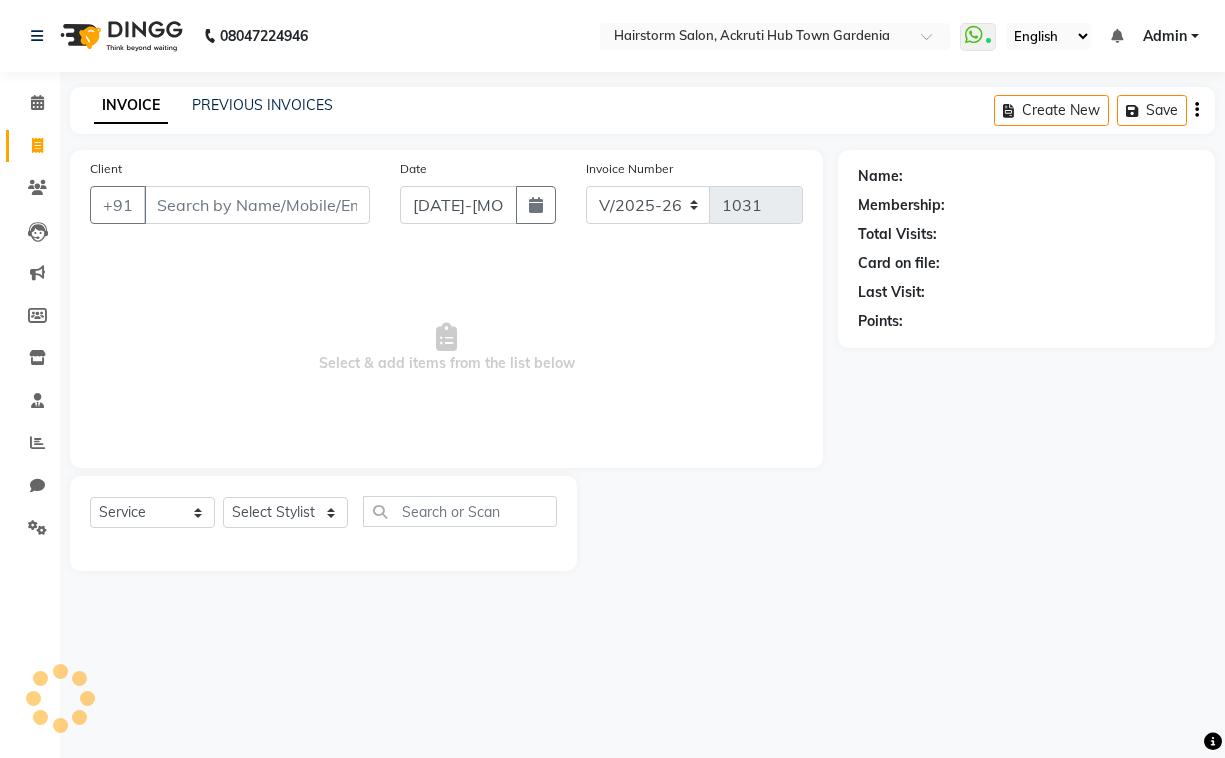 select on "279" 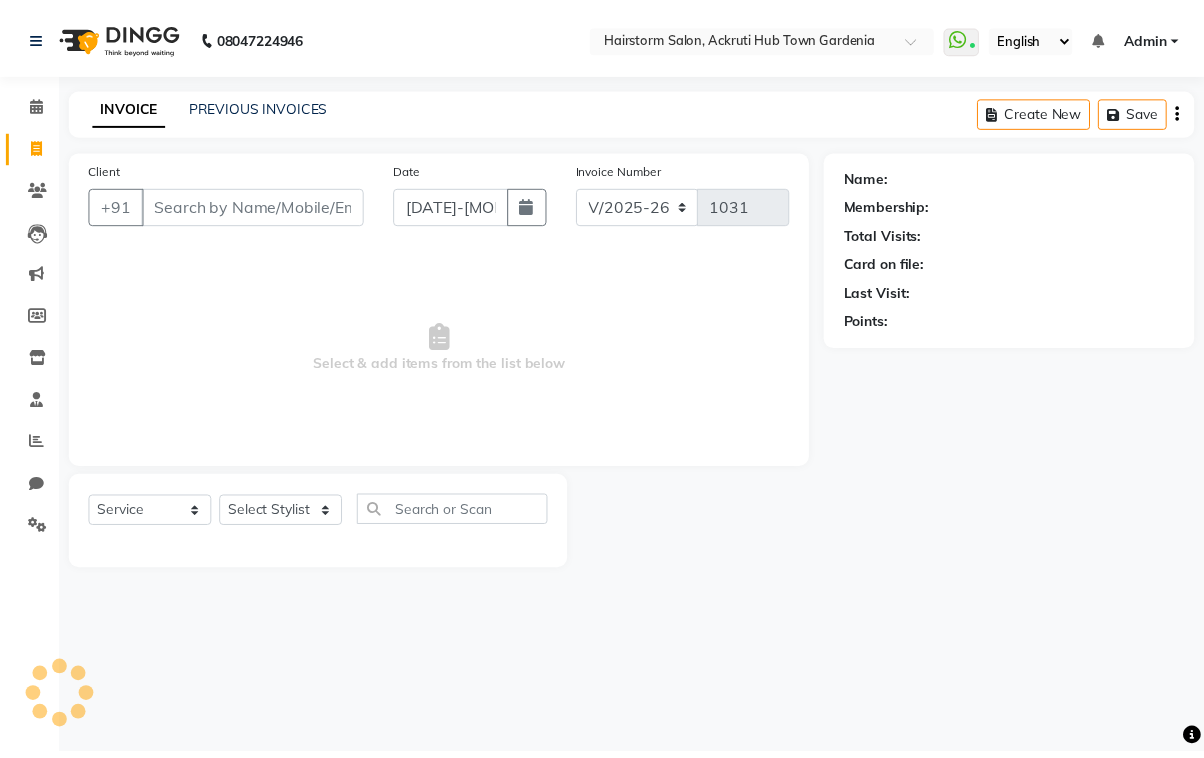scroll, scrollTop: 0, scrollLeft: 0, axis: both 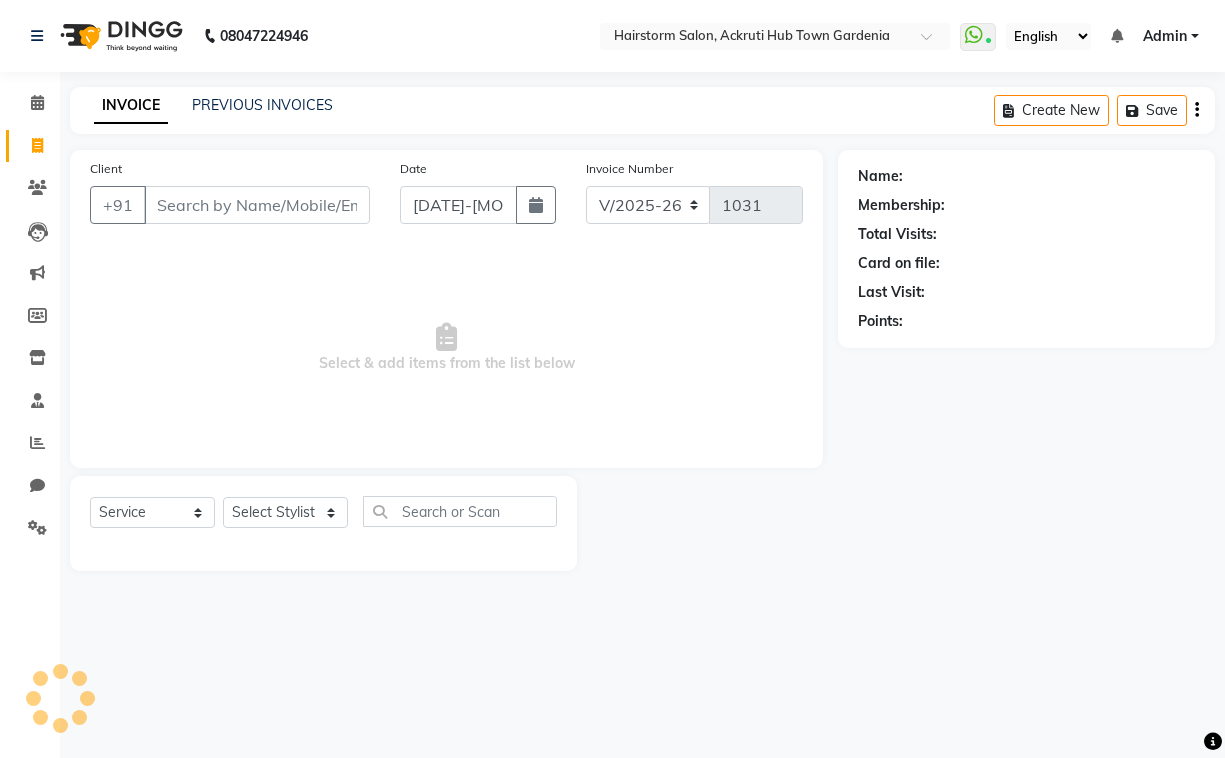 select on "product" 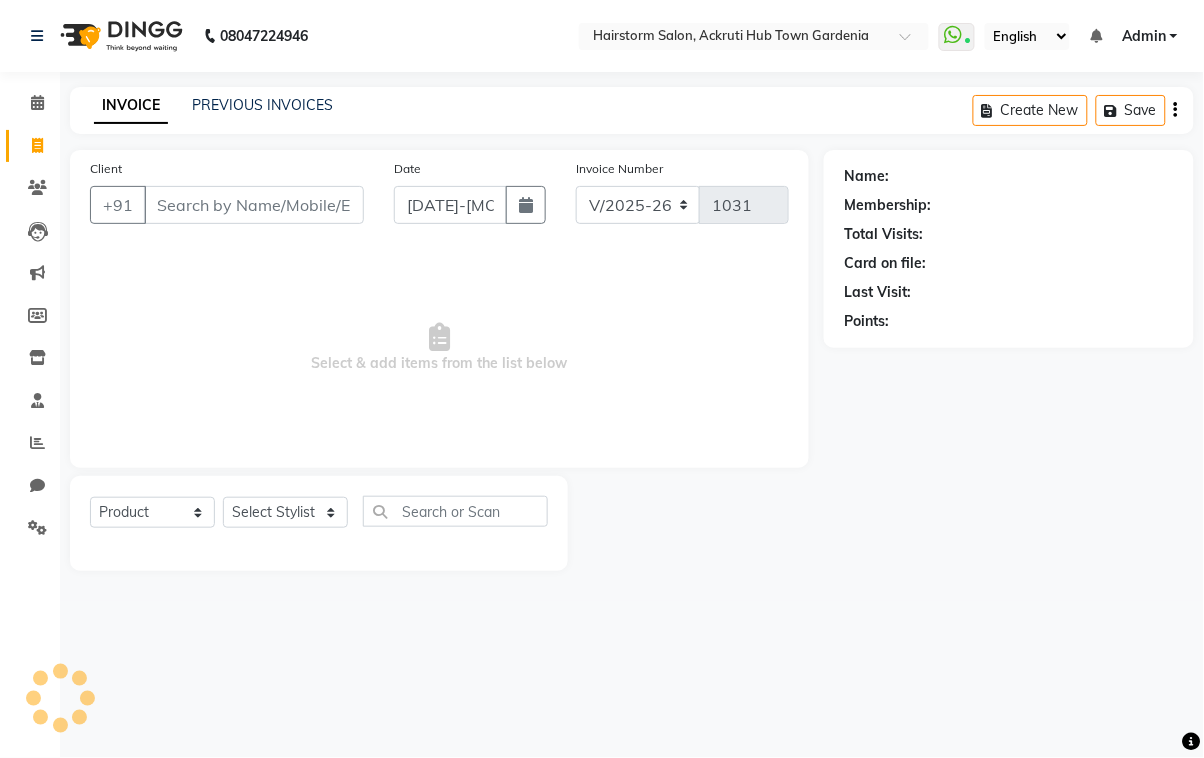 click on "Client" at bounding box center [254, 205] 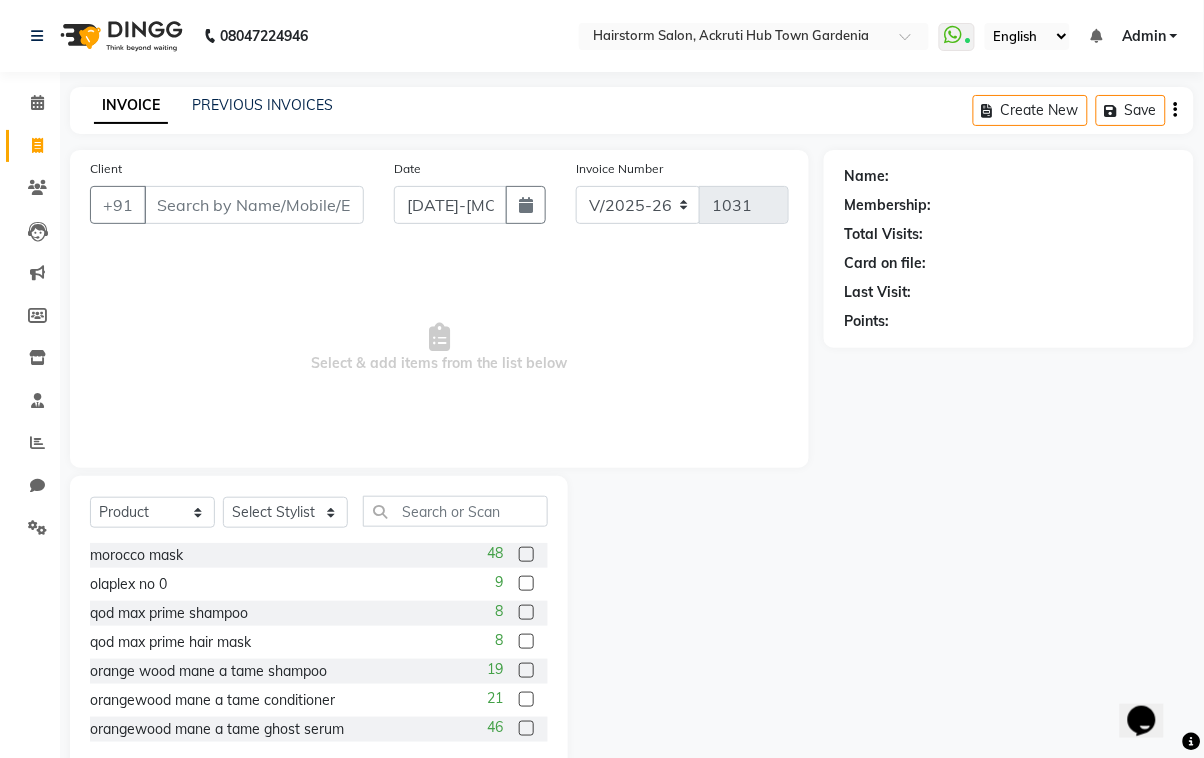 scroll, scrollTop: 0, scrollLeft: 0, axis: both 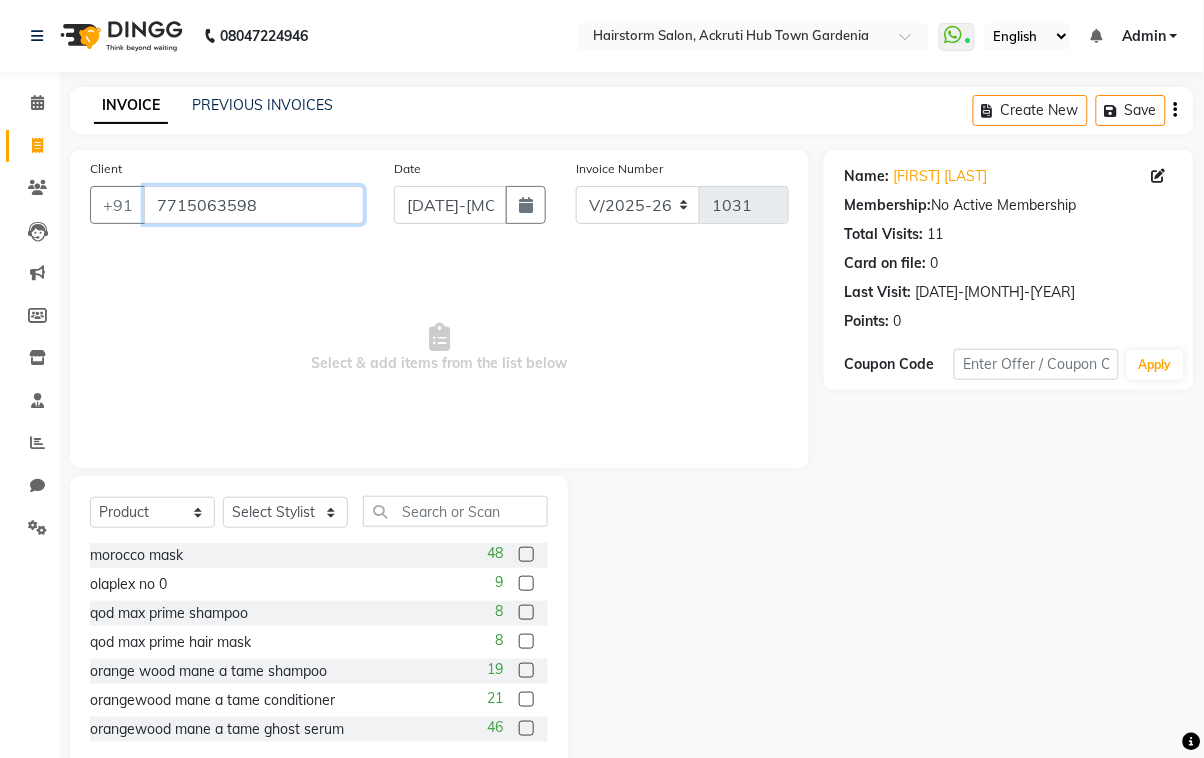 click on "7715063598" at bounding box center [254, 205] 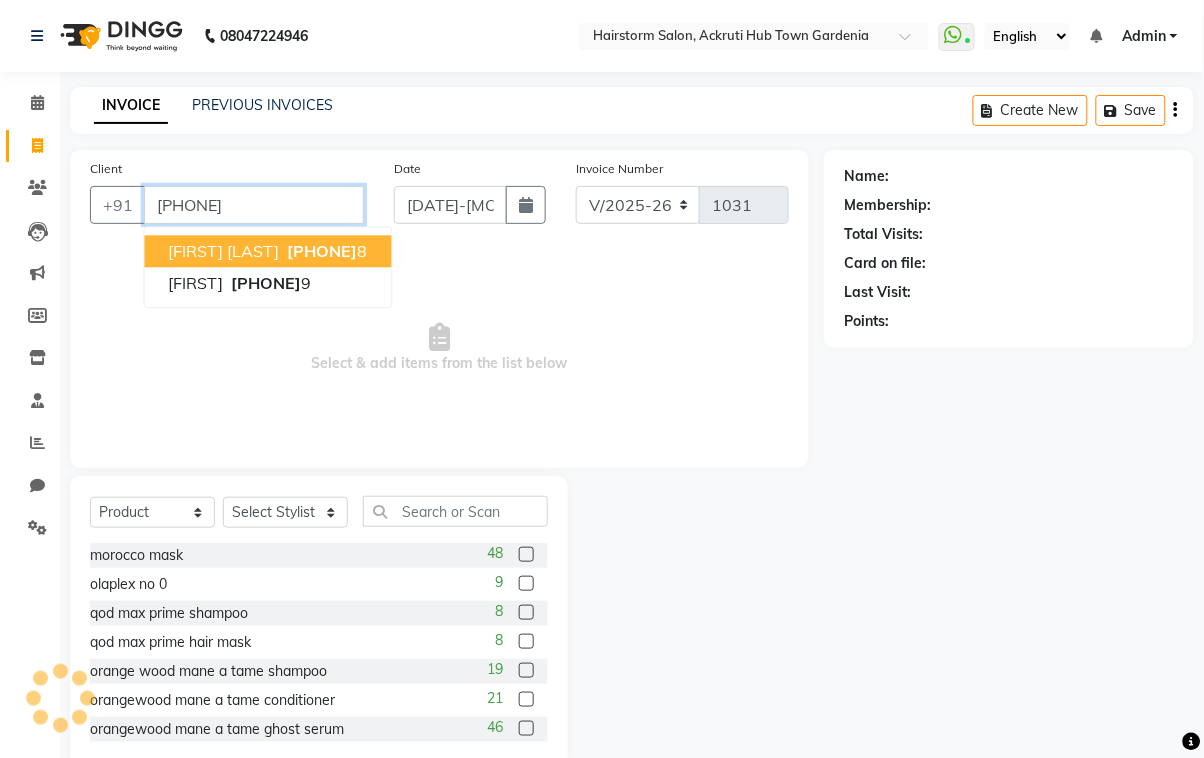 type on "7715063598" 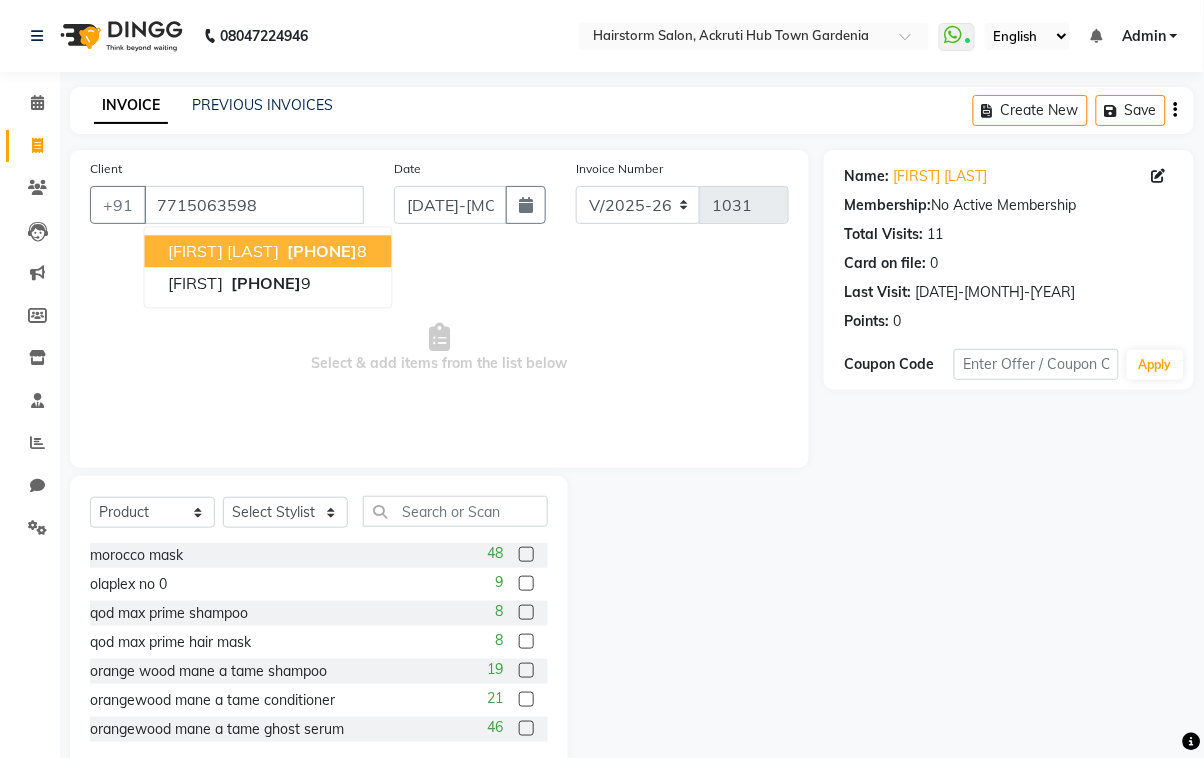 click on "[FIRST] [LAST]" at bounding box center (224, 251) 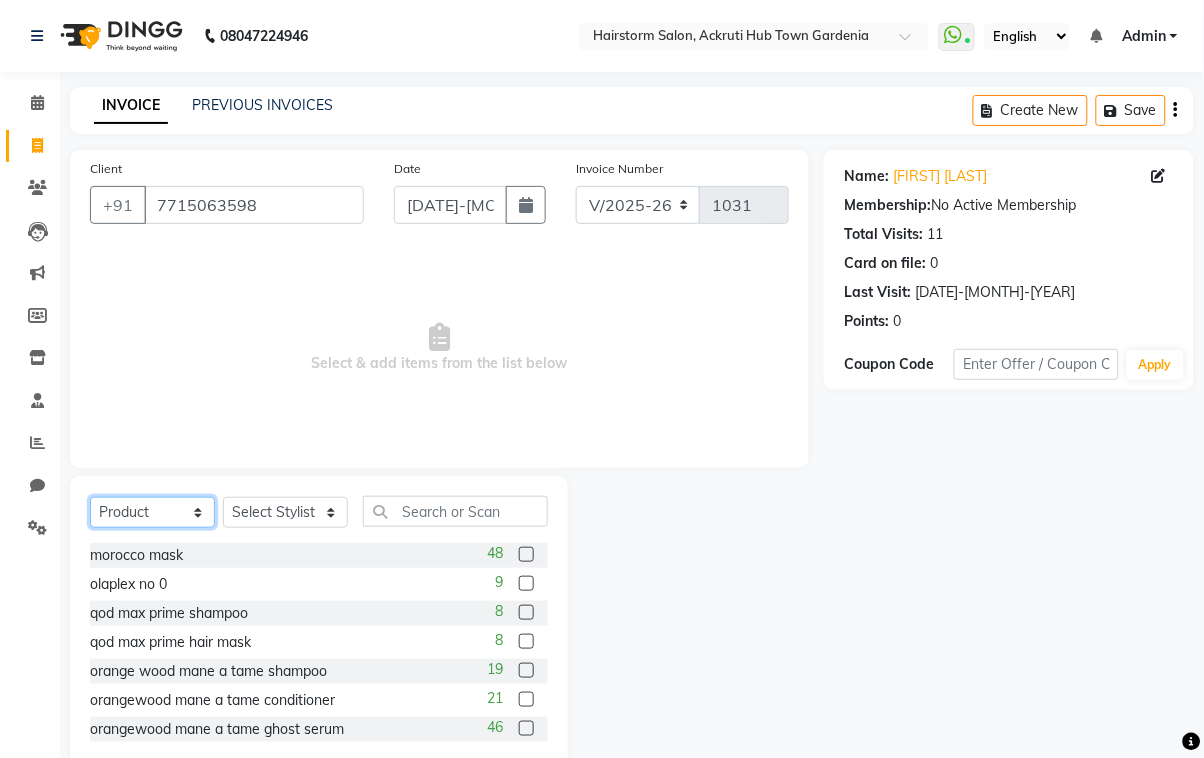 click on "Select  Service  Product  Membership  Package Voucher Prepaid Gift Card" 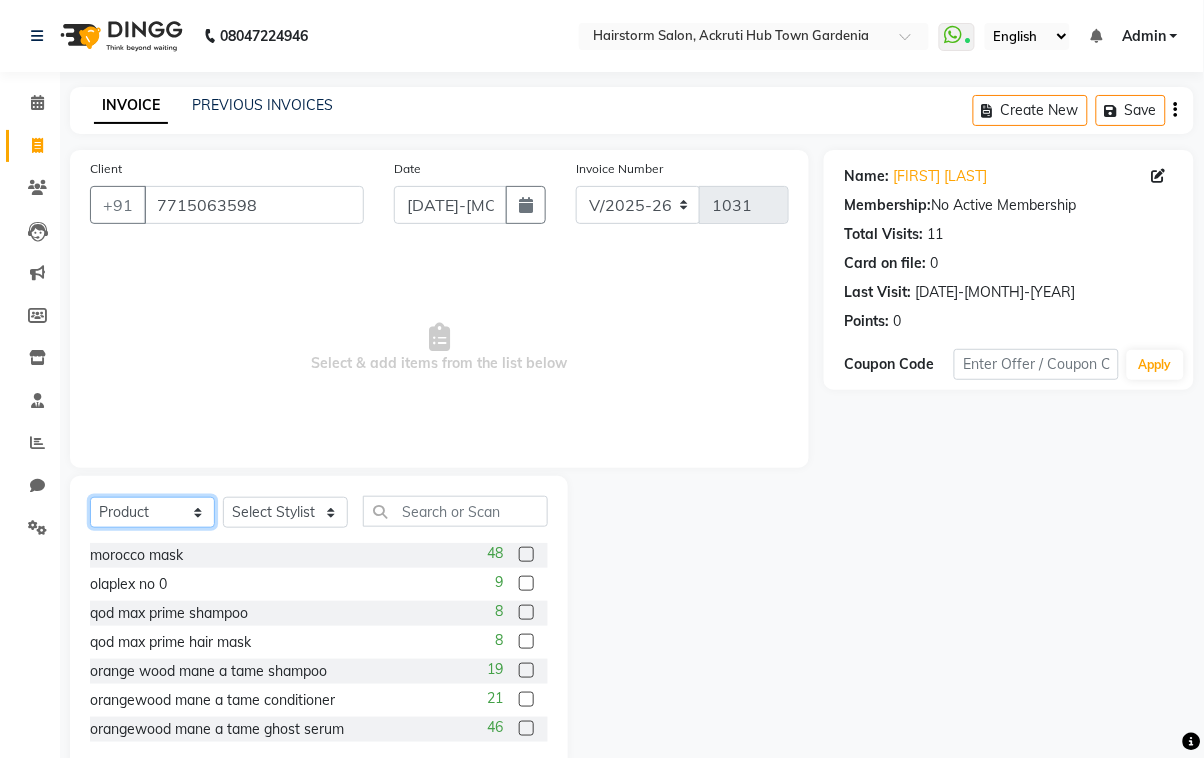 select on "service" 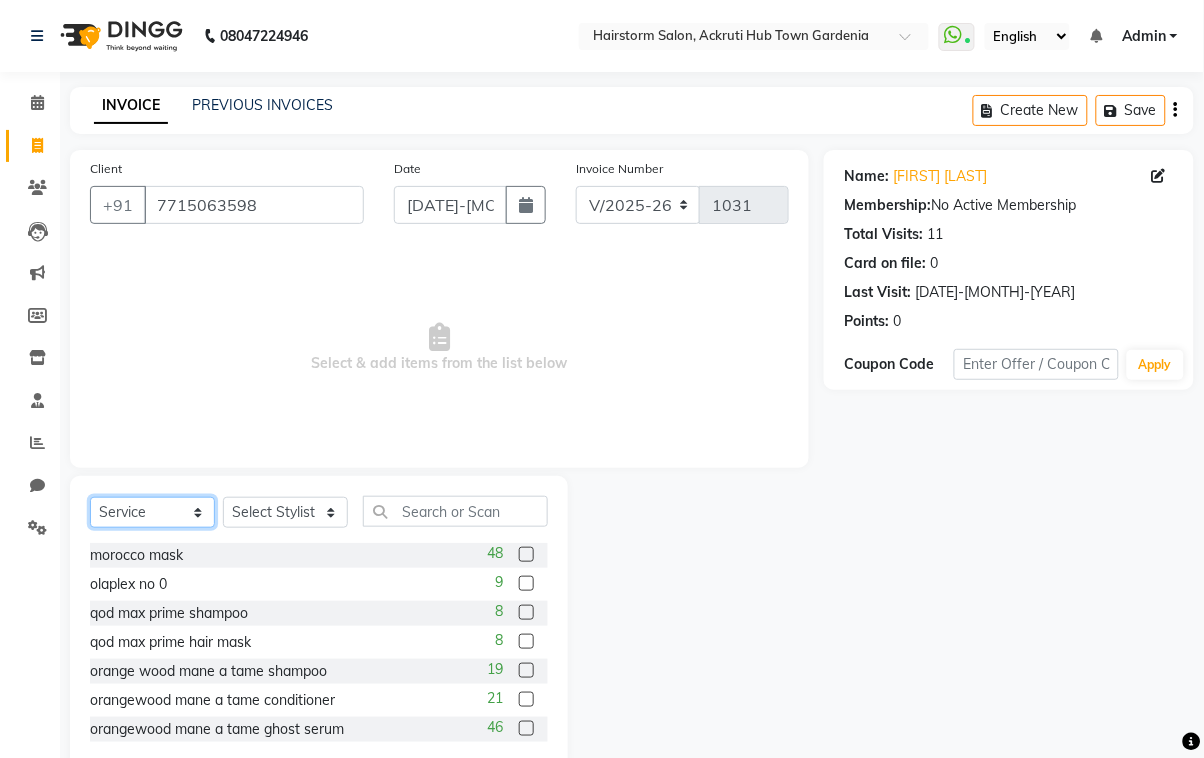 click on "Select  Service  Product  Membership  Package Voucher Prepaid Gift Card" 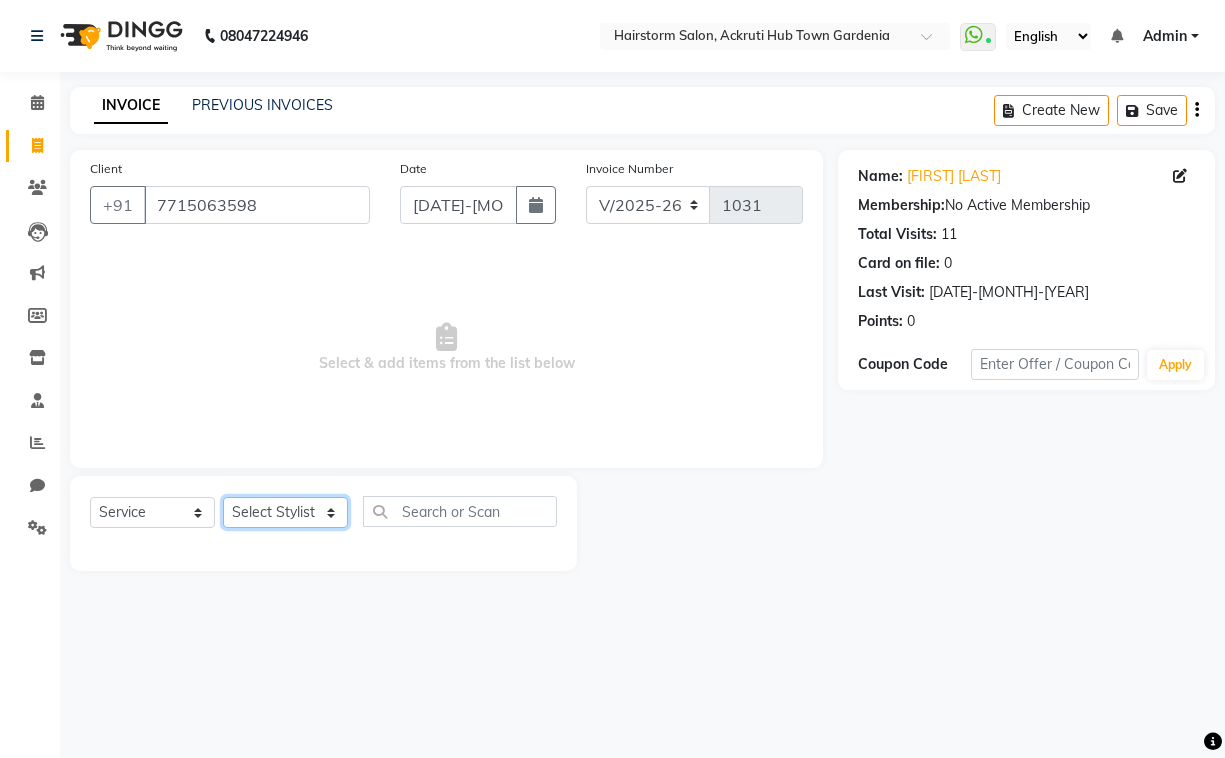 click on "Select Stylist Arbaaz patel deepak jayesh monali Neha Nilesh nishu  sarika parmar" 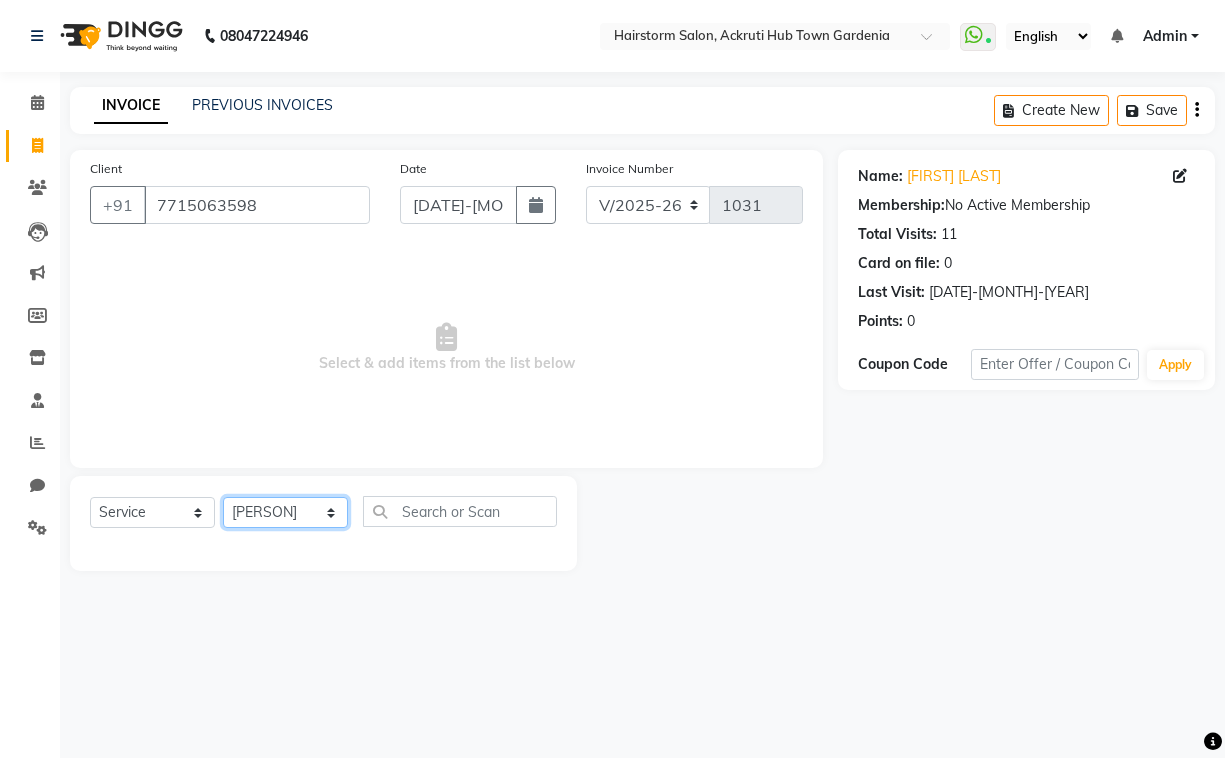 click on "Select Stylist Arbaaz patel deepak jayesh monali Neha Nilesh nishu  sarika parmar" 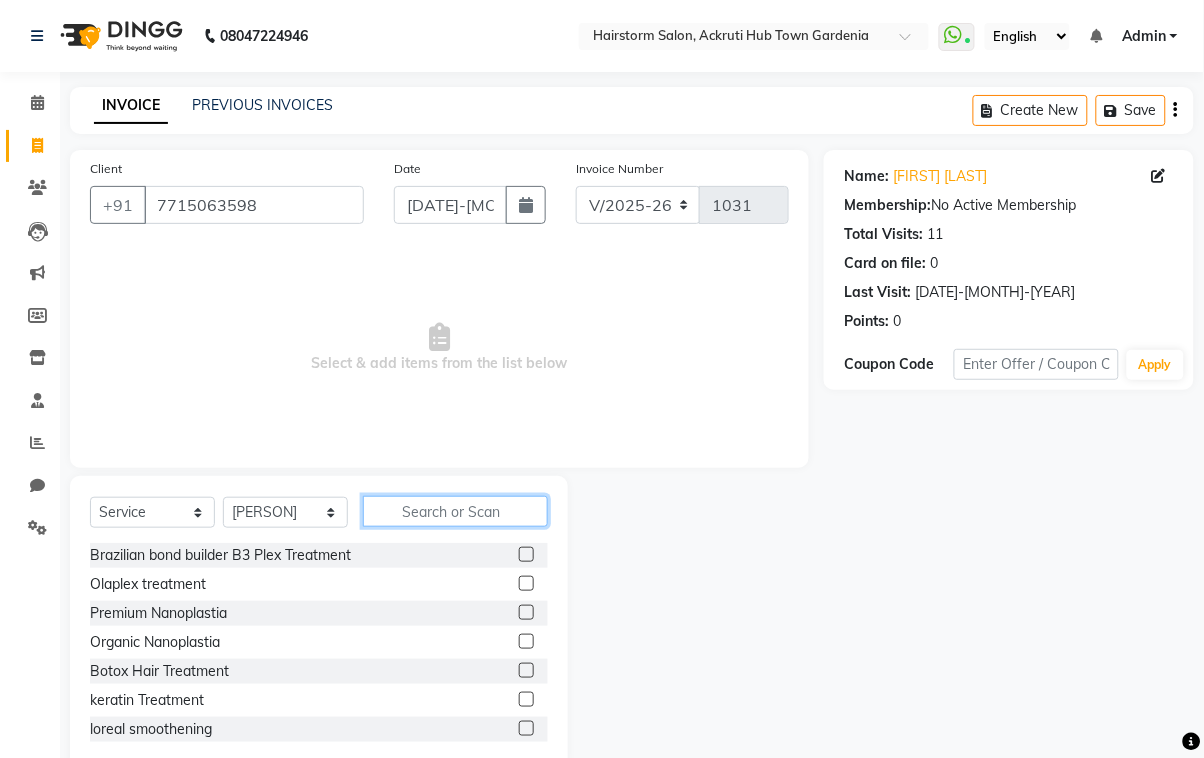 click 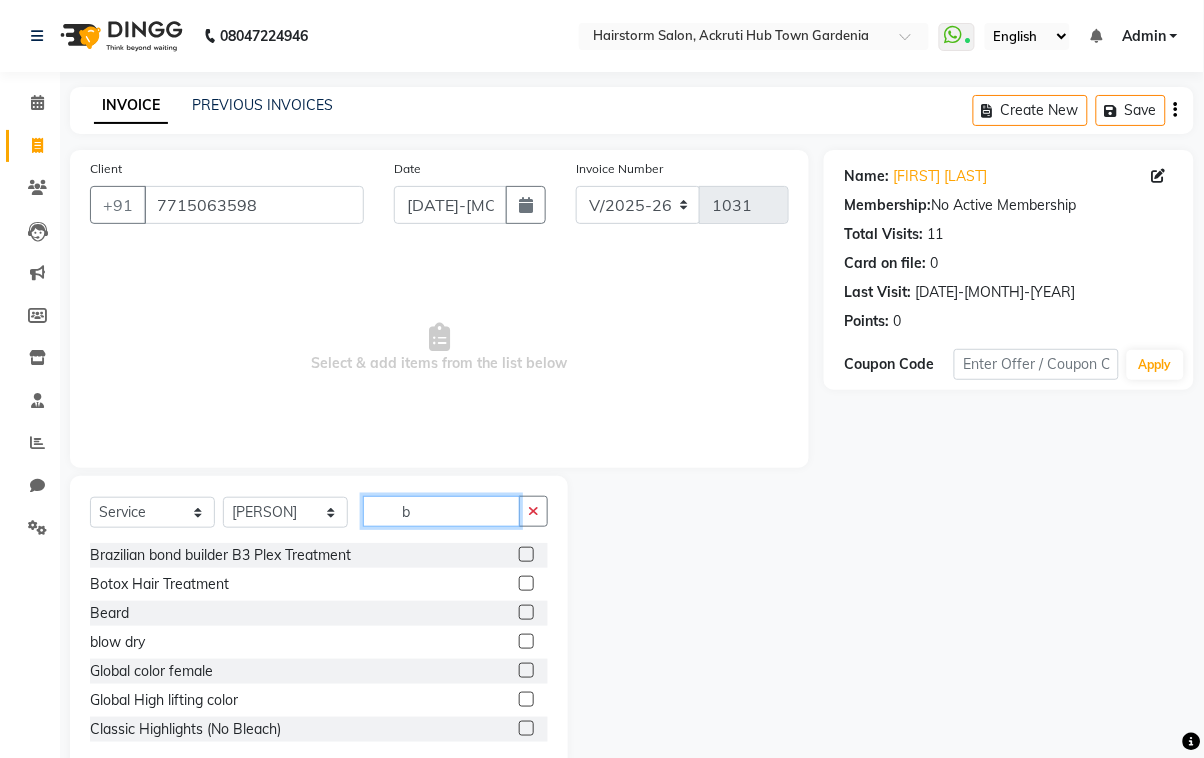 type on "b" 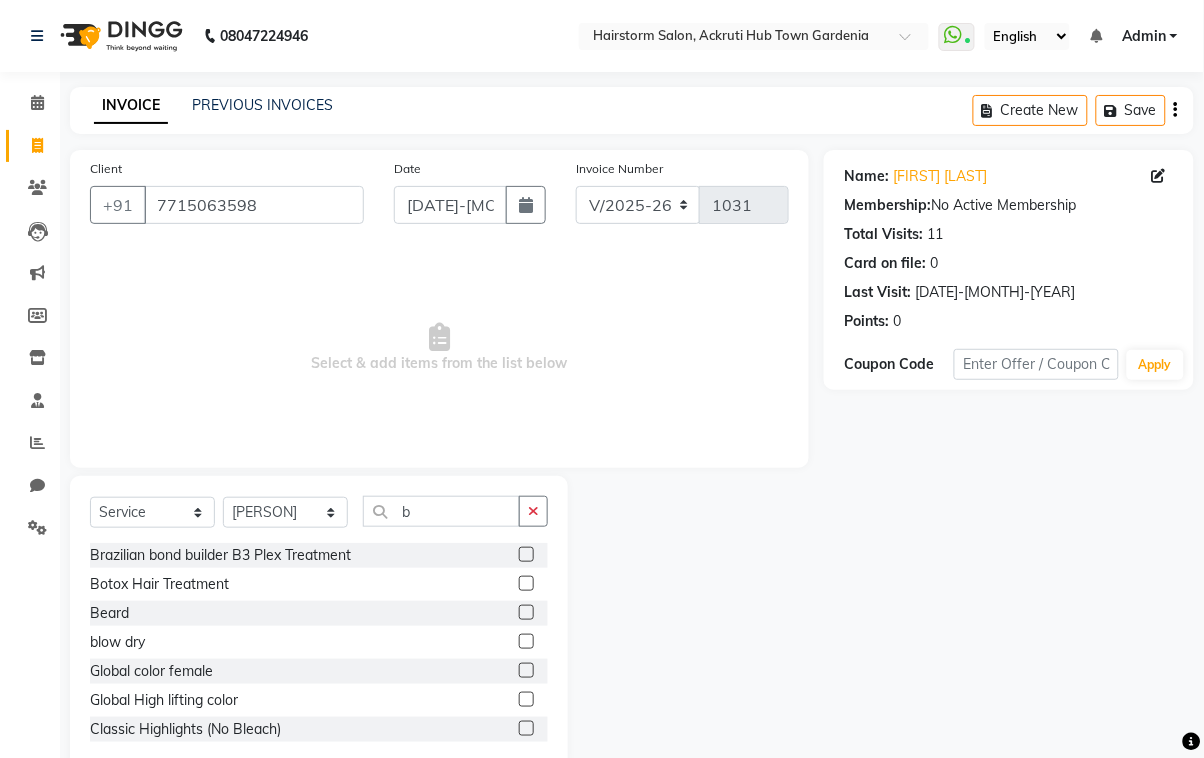 click 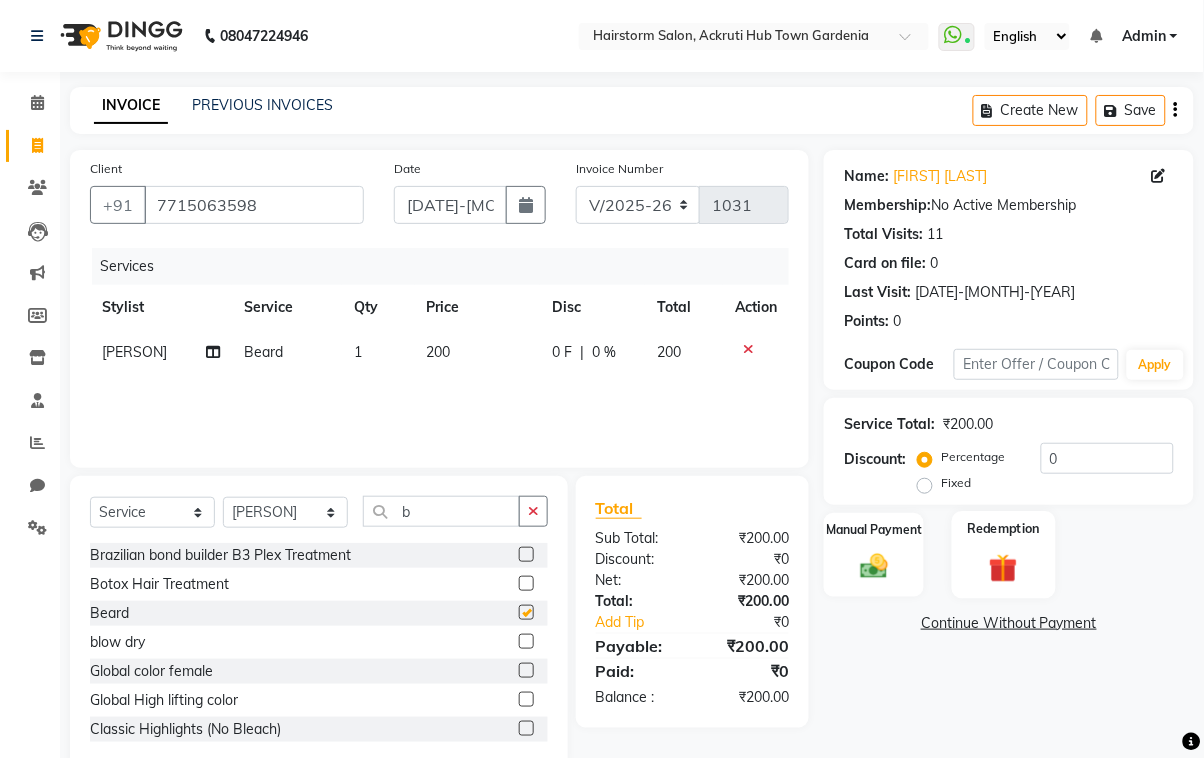 checkbox on "false" 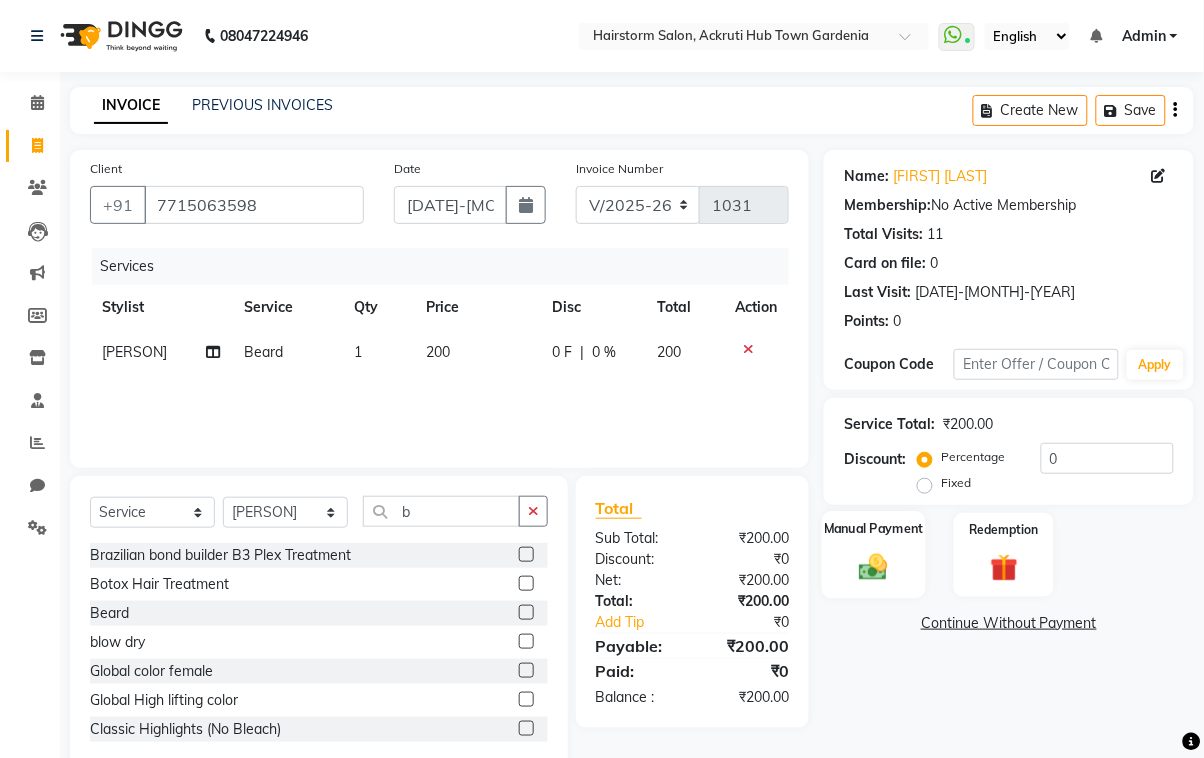 click 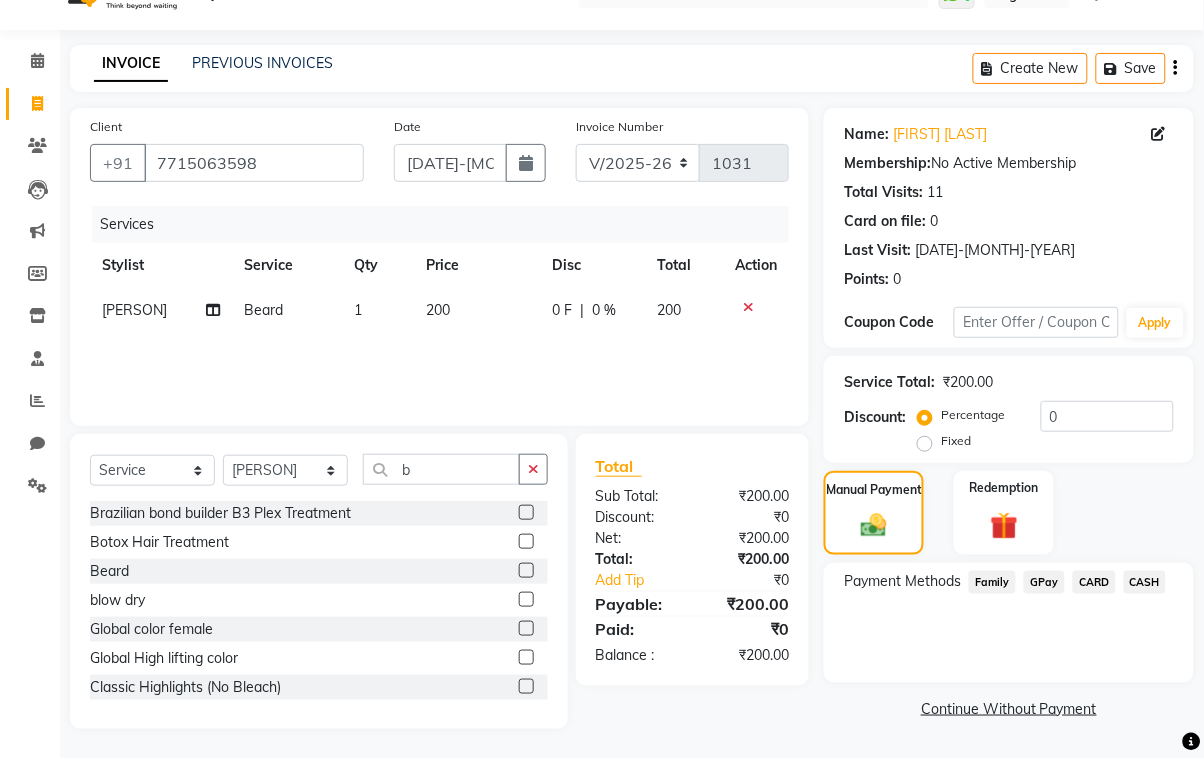 scroll, scrollTop: 44, scrollLeft: 0, axis: vertical 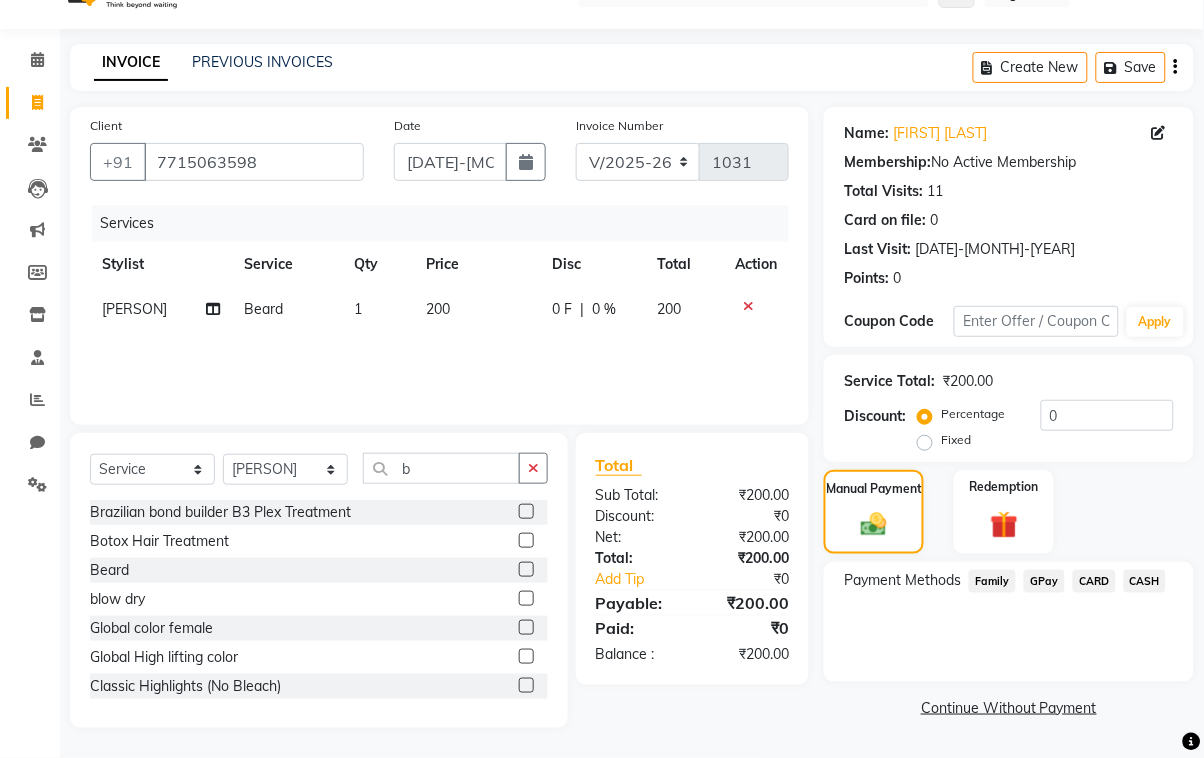 click on "Family" 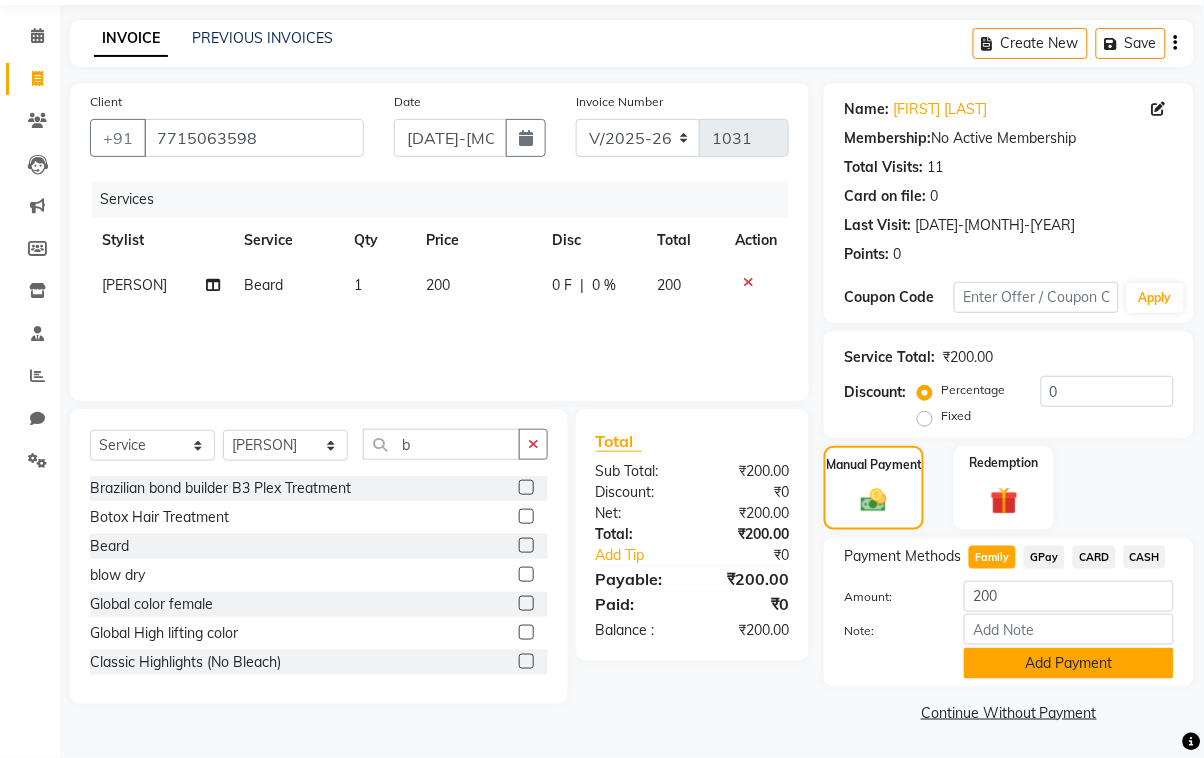 click on "Add Payment" 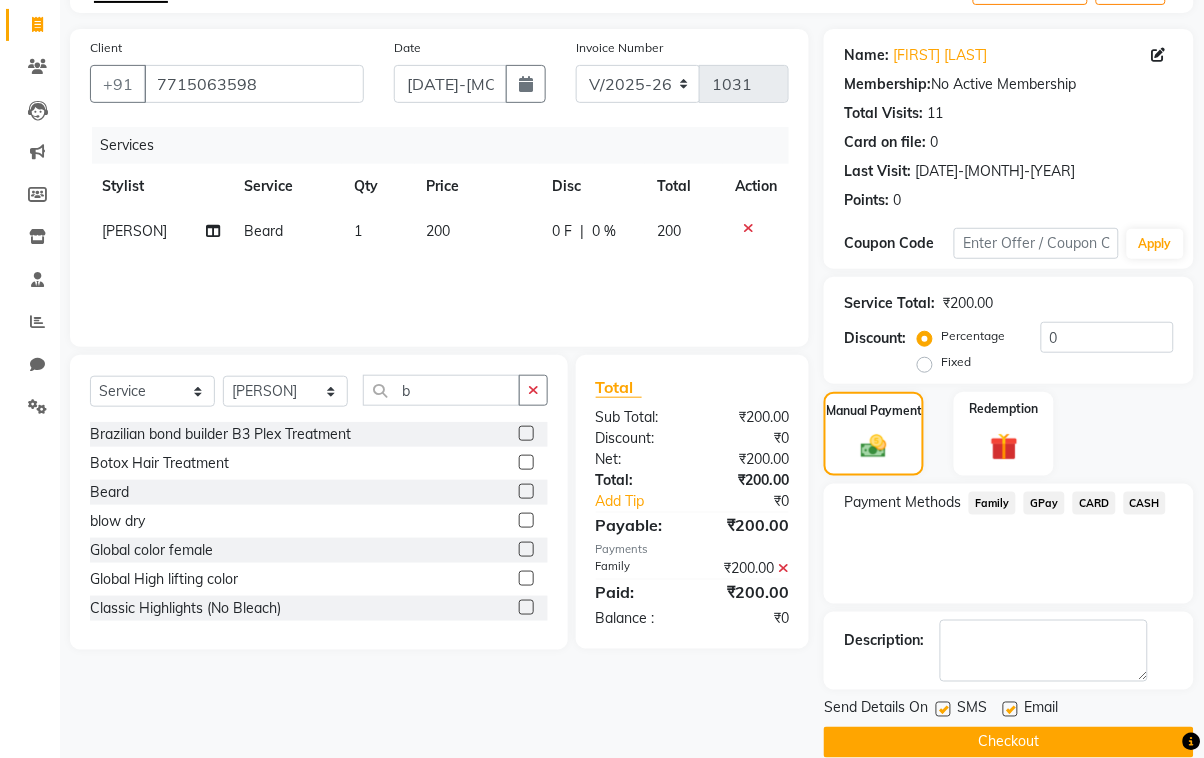 scroll, scrollTop: 152, scrollLeft: 0, axis: vertical 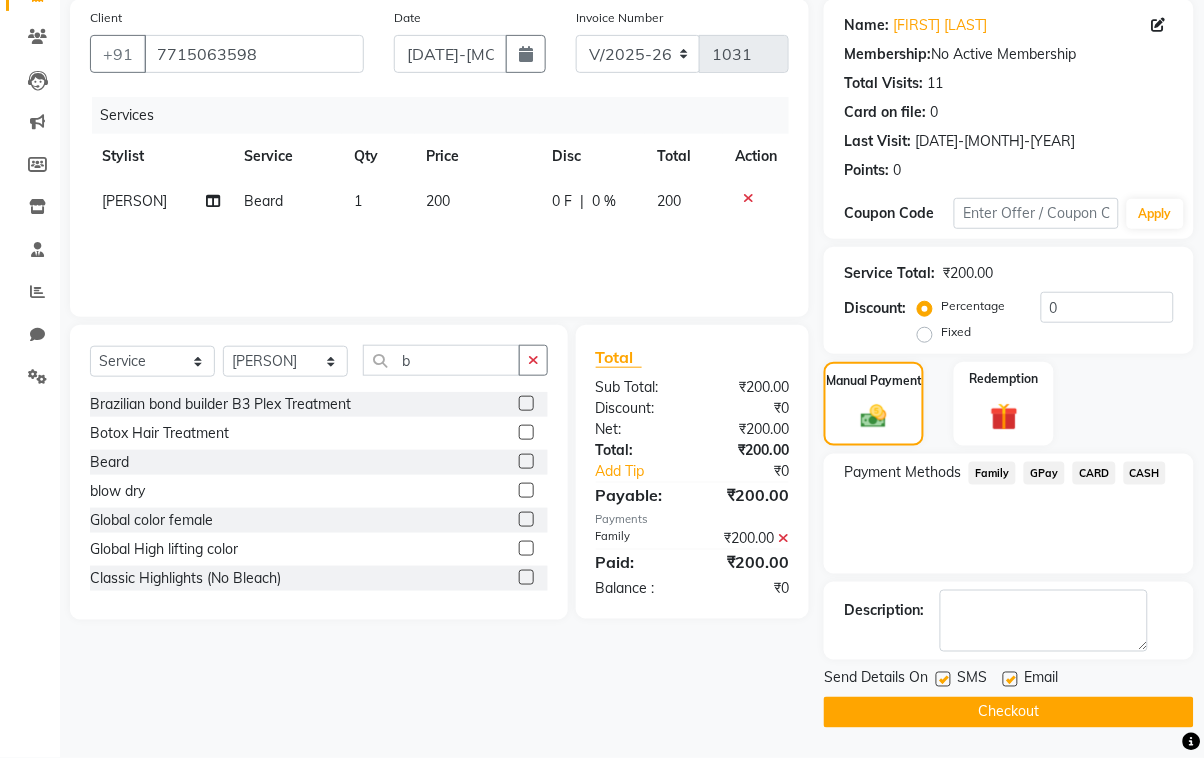 click on "Checkout" 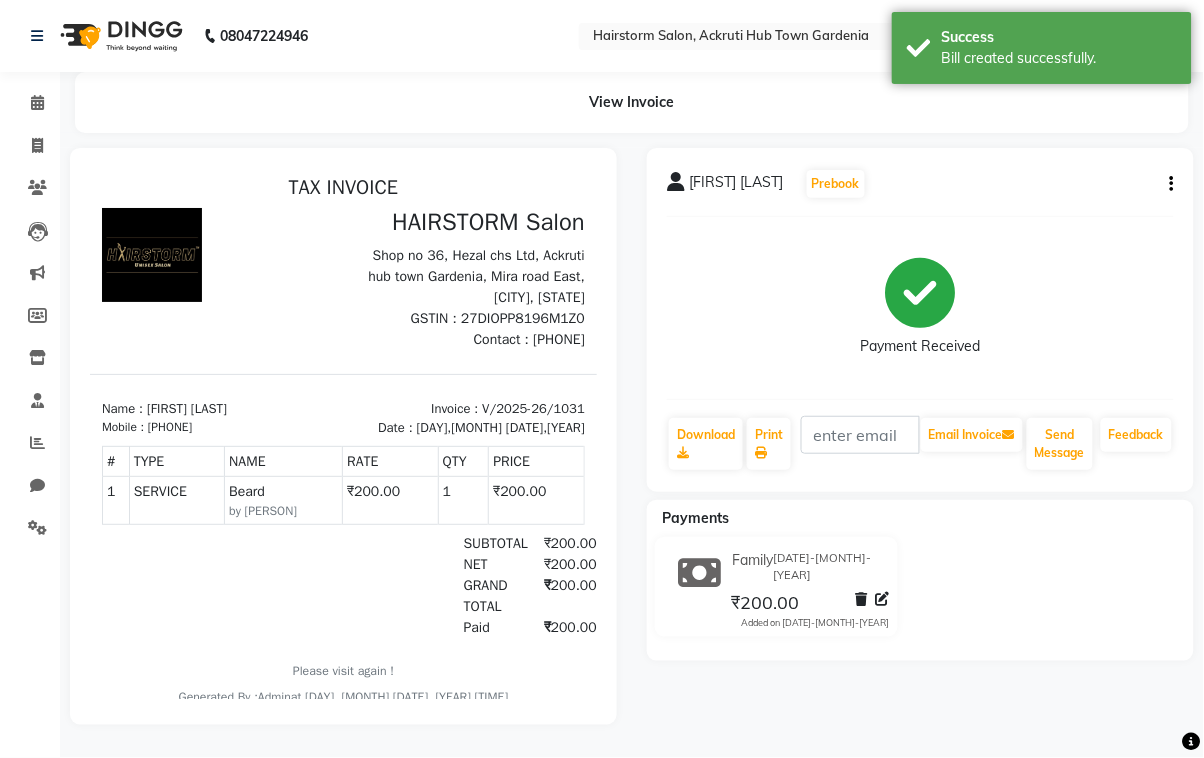 scroll, scrollTop: 0, scrollLeft: 0, axis: both 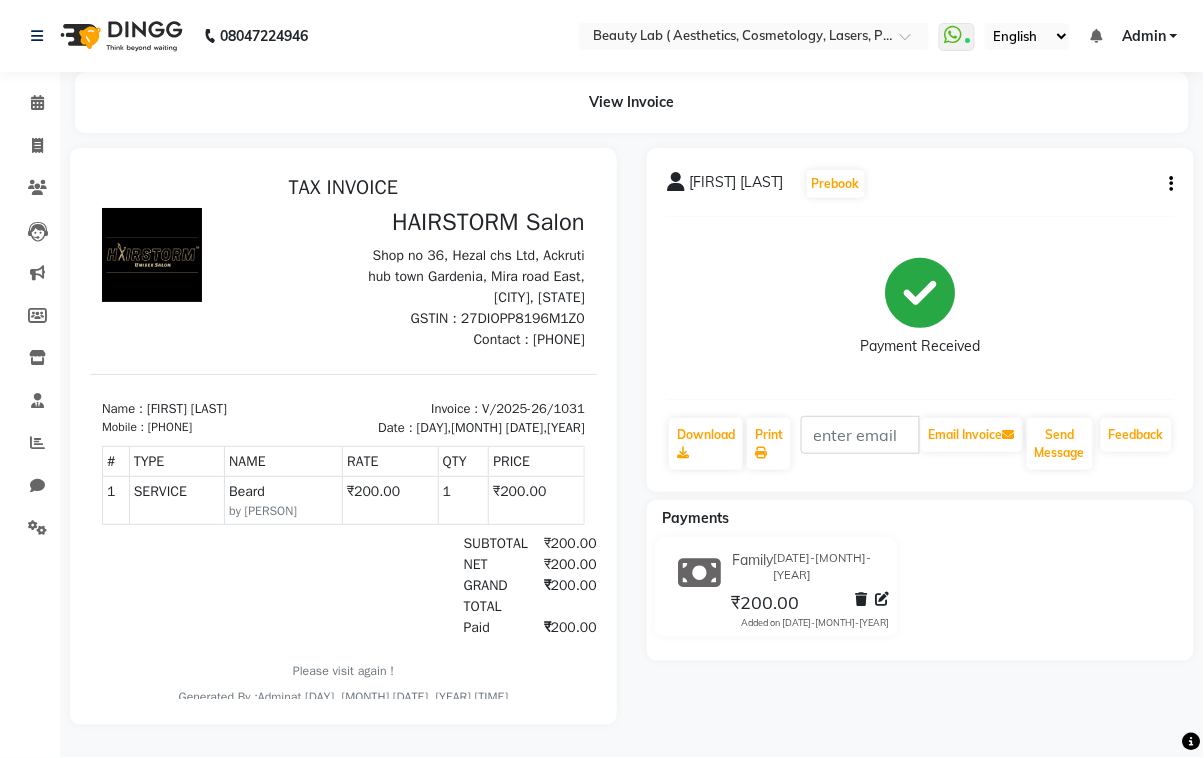 click on "TAX INVOICE
HAIRSTORM Salon
Shop no 36, Hezal chs Ltd, Ackruti hub town Gardenia, Mira road East, Mumbai, Maharashtra
GSTIN : 27DIOPP8196M1Z0
Name  : Bhavin D" at bounding box center [342, 440] 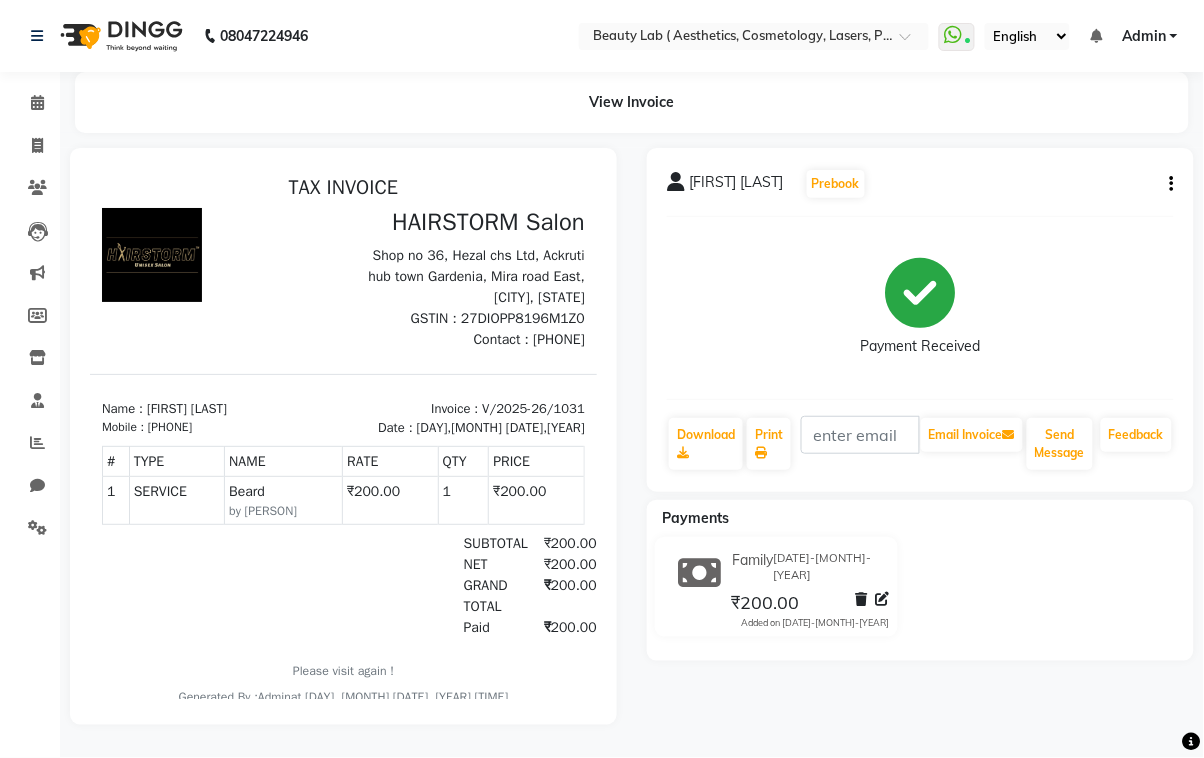 drag, startPoint x: 1064, startPoint y: 291, endPoint x: 1173, endPoint y: 304, distance: 109.77249 